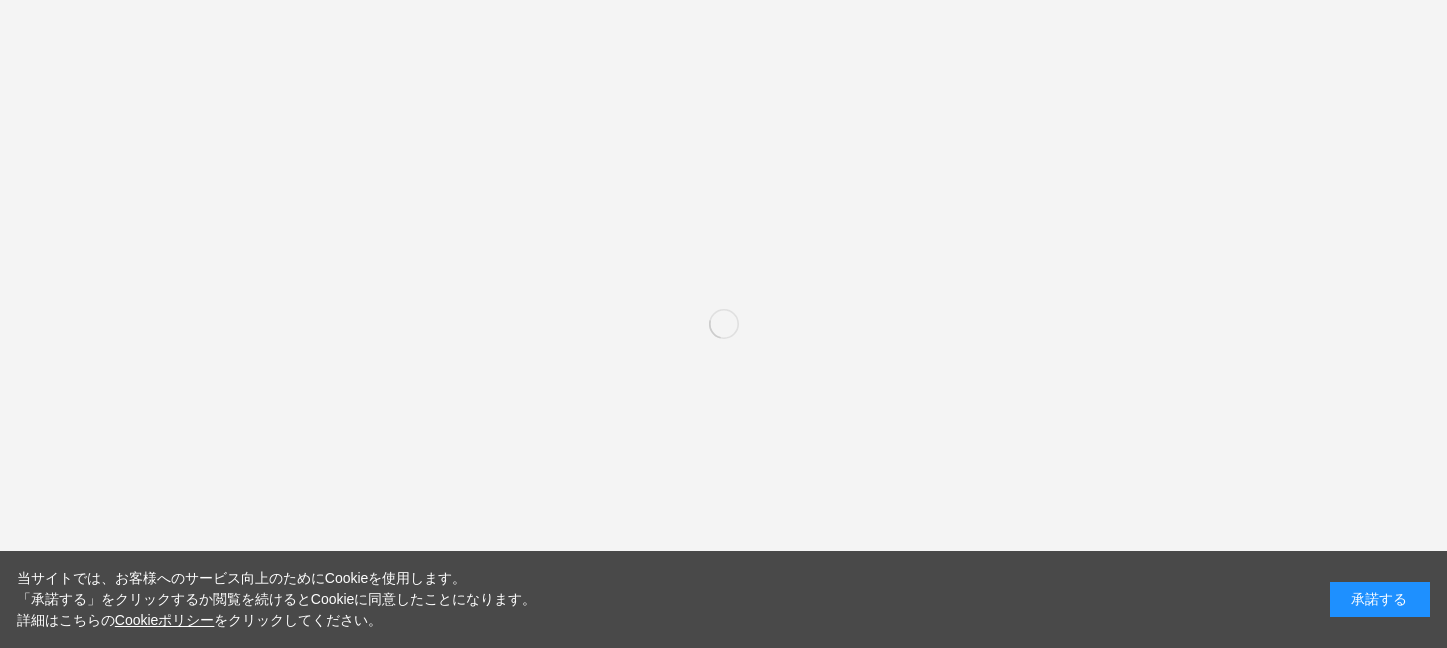 scroll, scrollTop: 0, scrollLeft: 0, axis: both 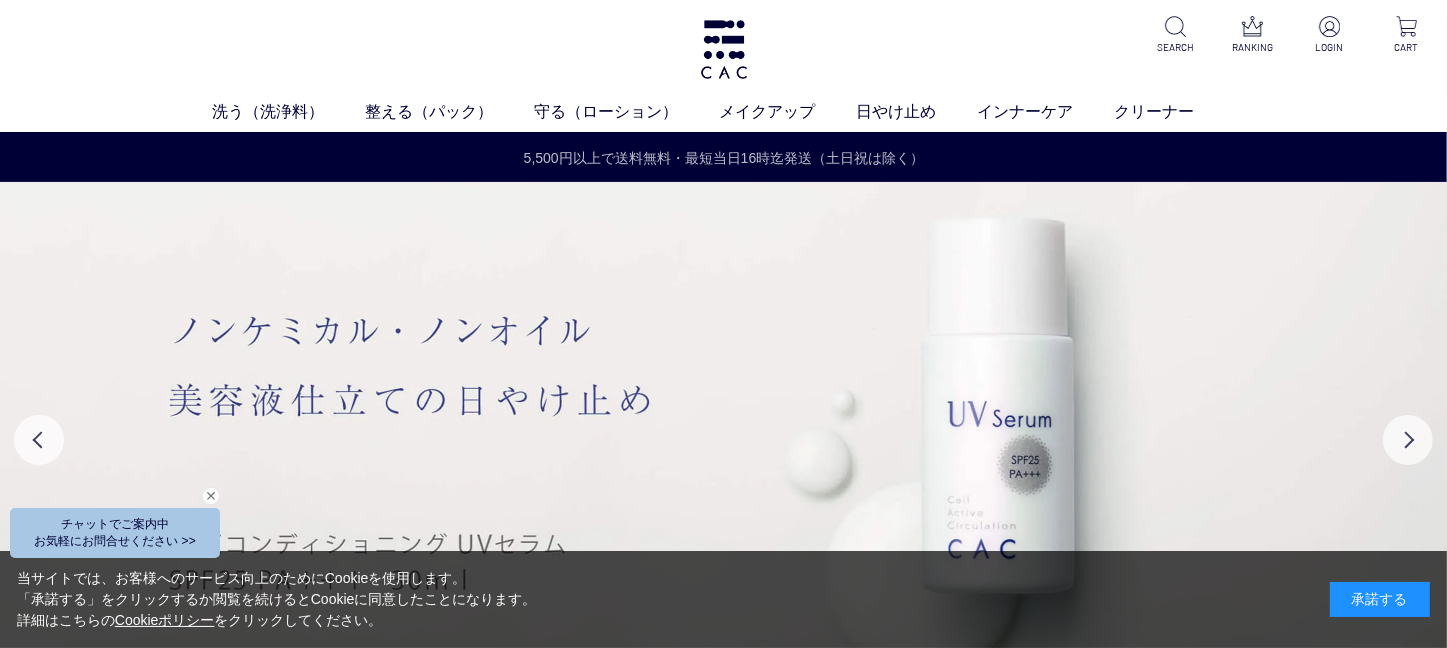 click on "5,500円以上で送料無料・最短当日16時迄発送（土日祝は除く）" at bounding box center [724, 158] 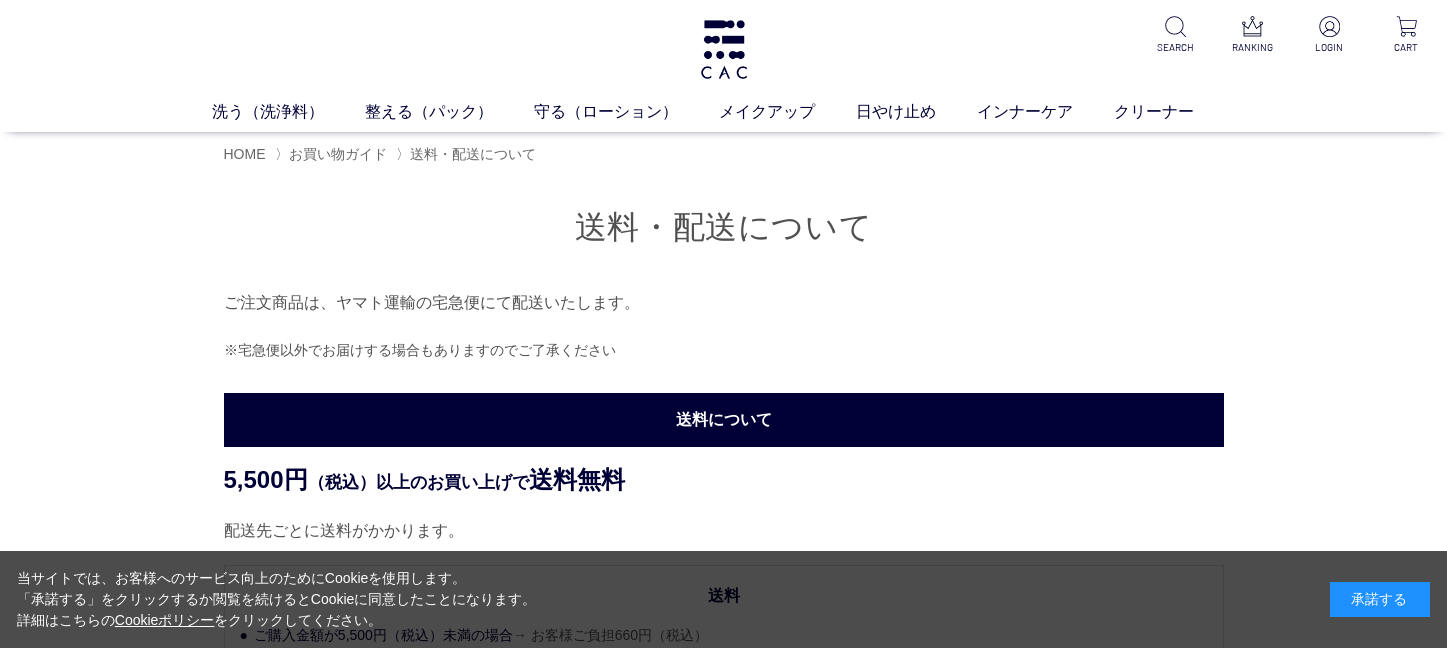 scroll, scrollTop: 0, scrollLeft: 0, axis: both 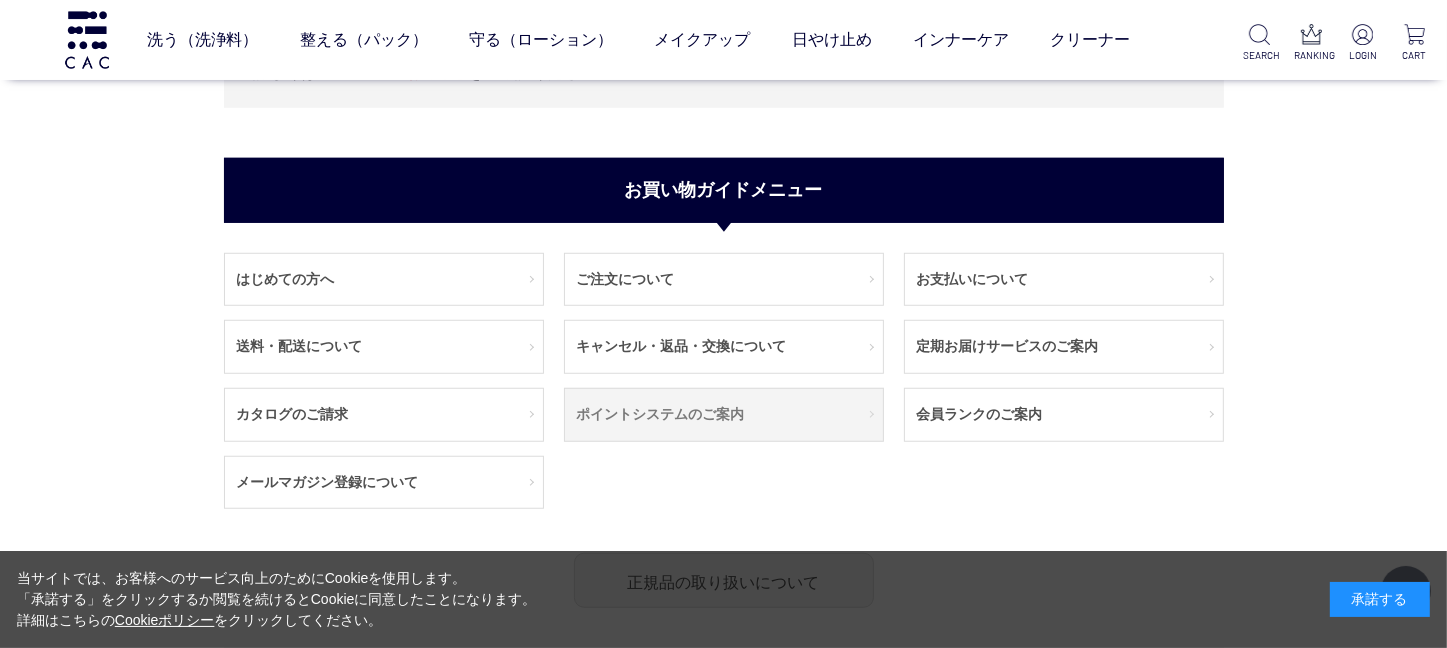 click on "ポイントシステムのご案内" at bounding box center [724, 415] 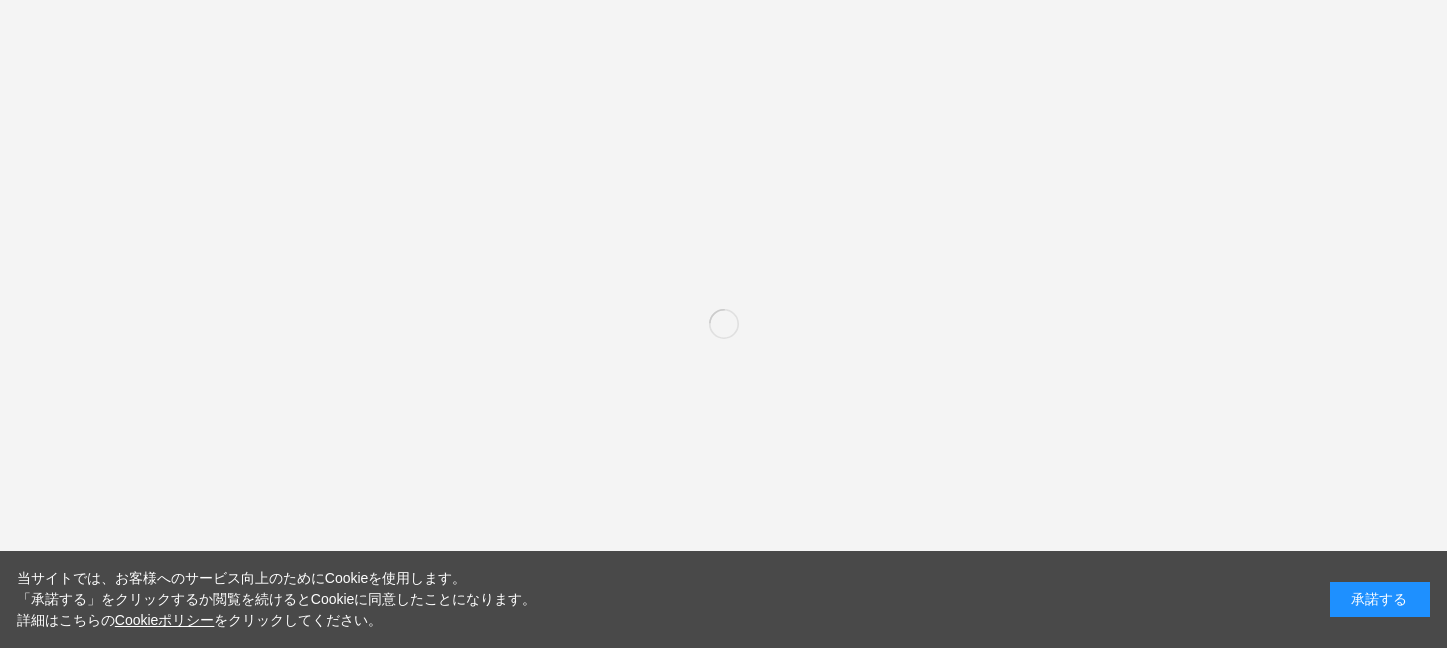 scroll, scrollTop: 0, scrollLeft: 0, axis: both 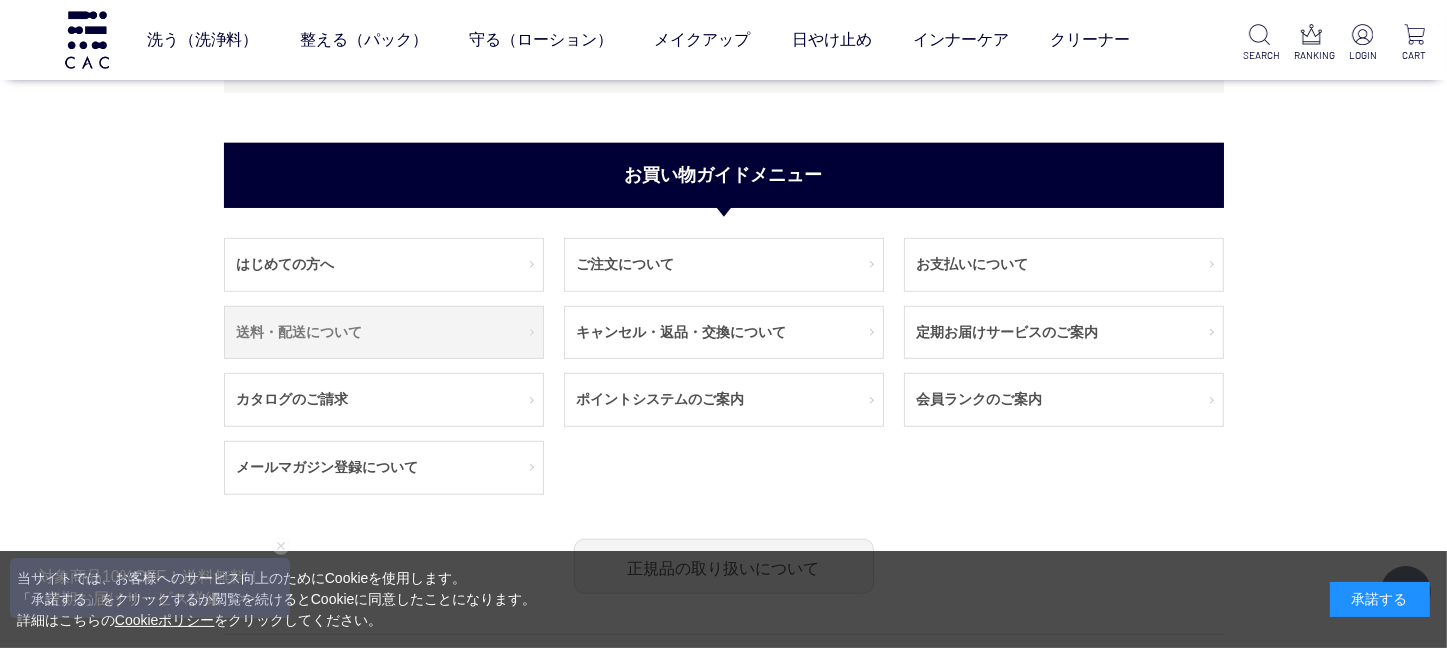 click on "送料・配送について" at bounding box center (384, 333) 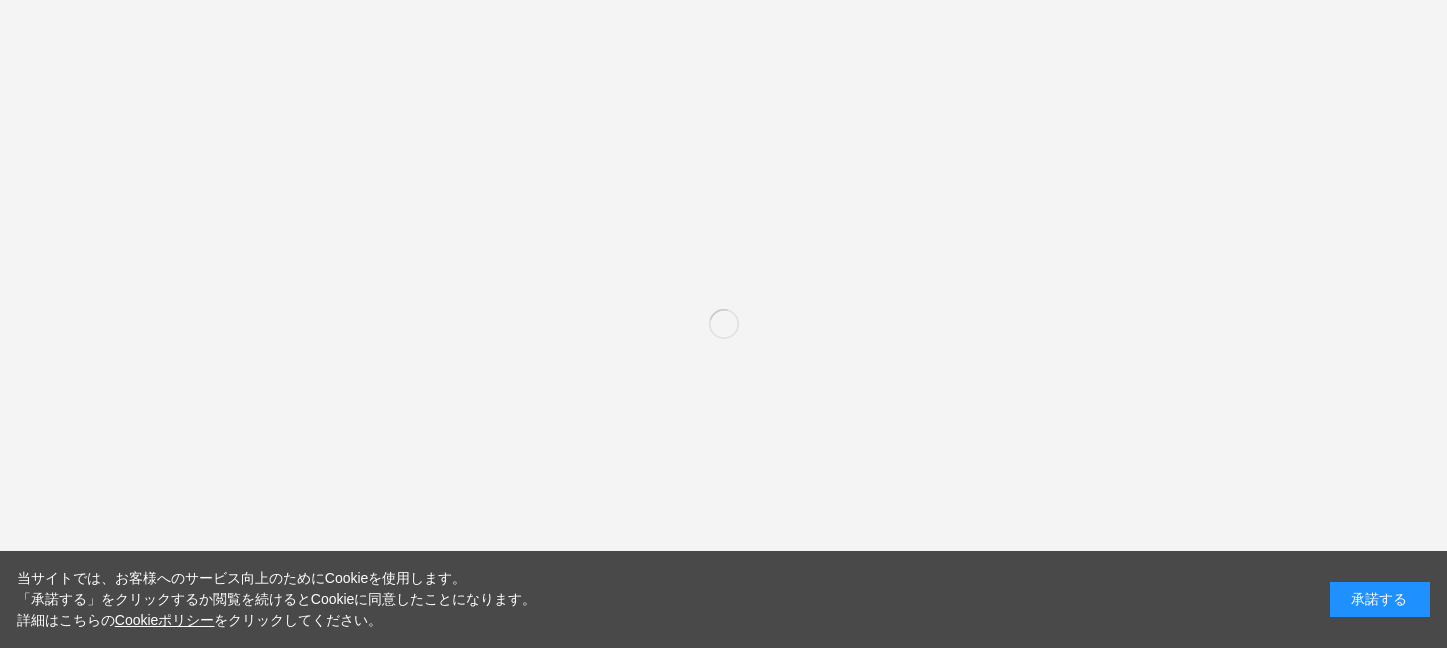 scroll, scrollTop: 0, scrollLeft: 0, axis: both 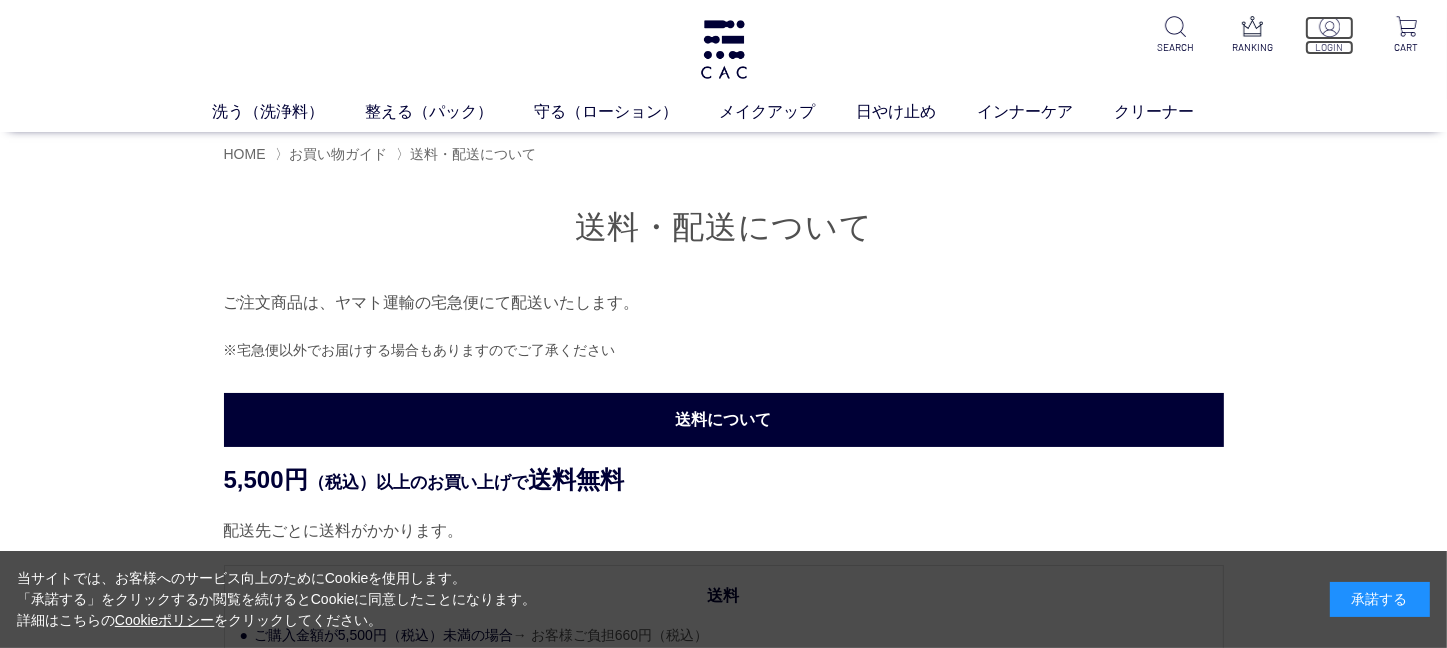 click at bounding box center (1329, 26) 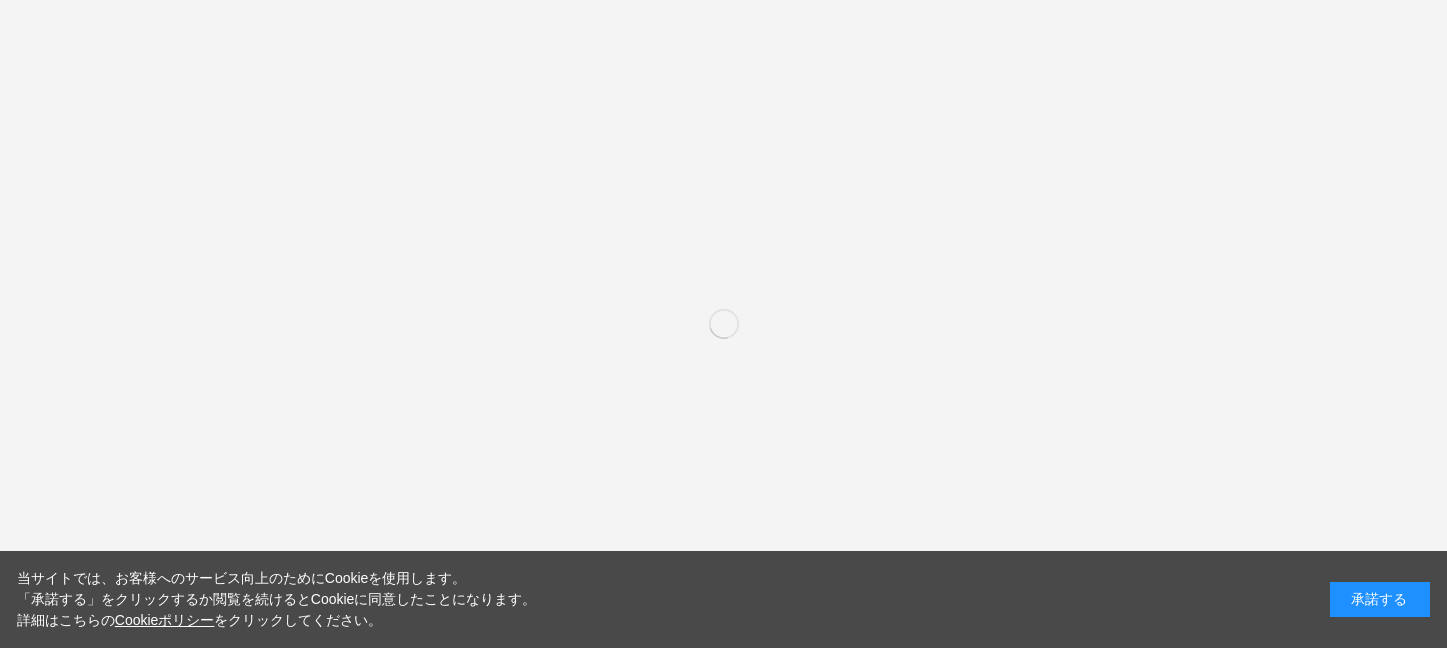 scroll, scrollTop: 0, scrollLeft: 0, axis: both 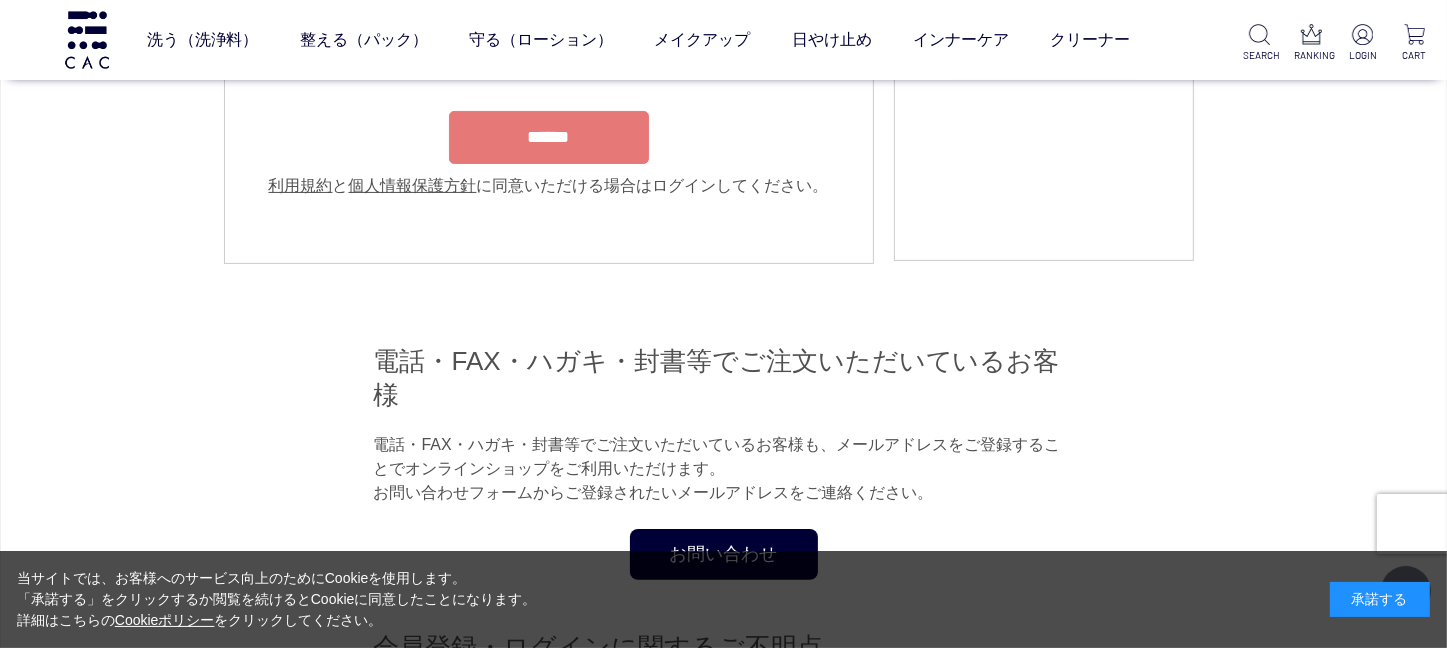 type on "**********" 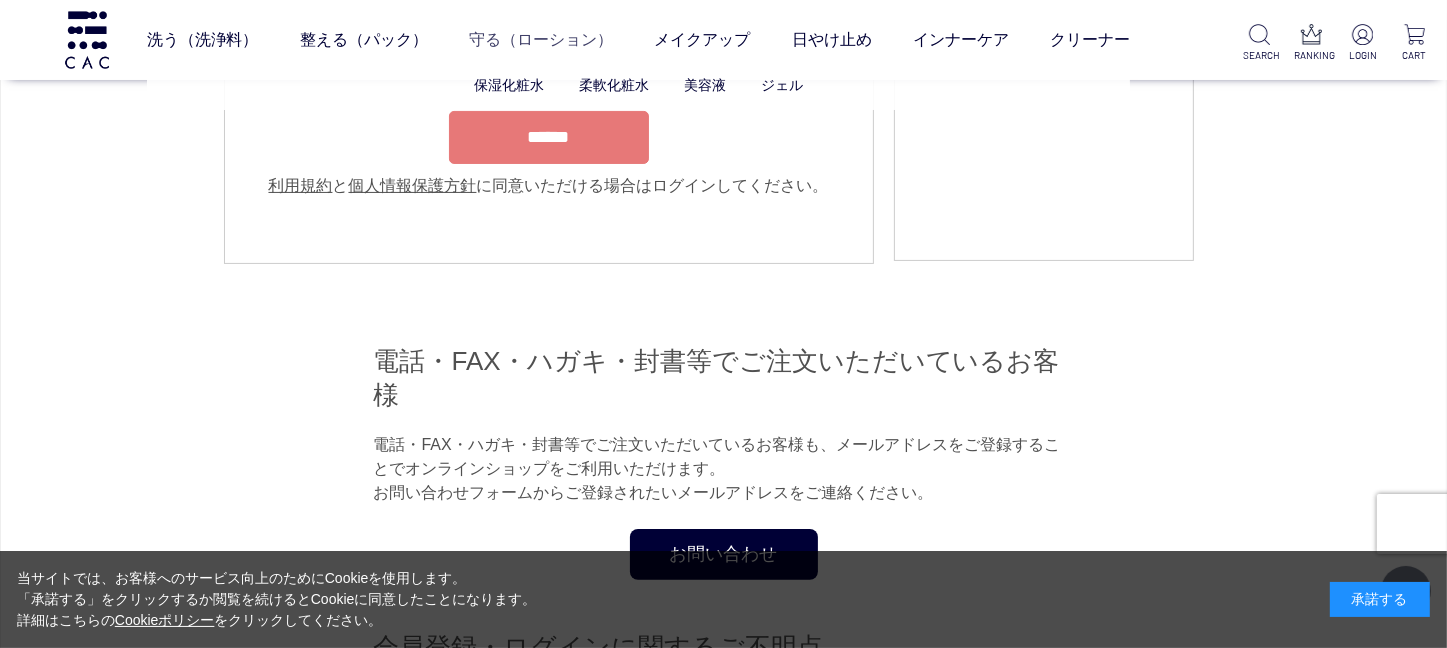 scroll, scrollTop: 0, scrollLeft: 0, axis: both 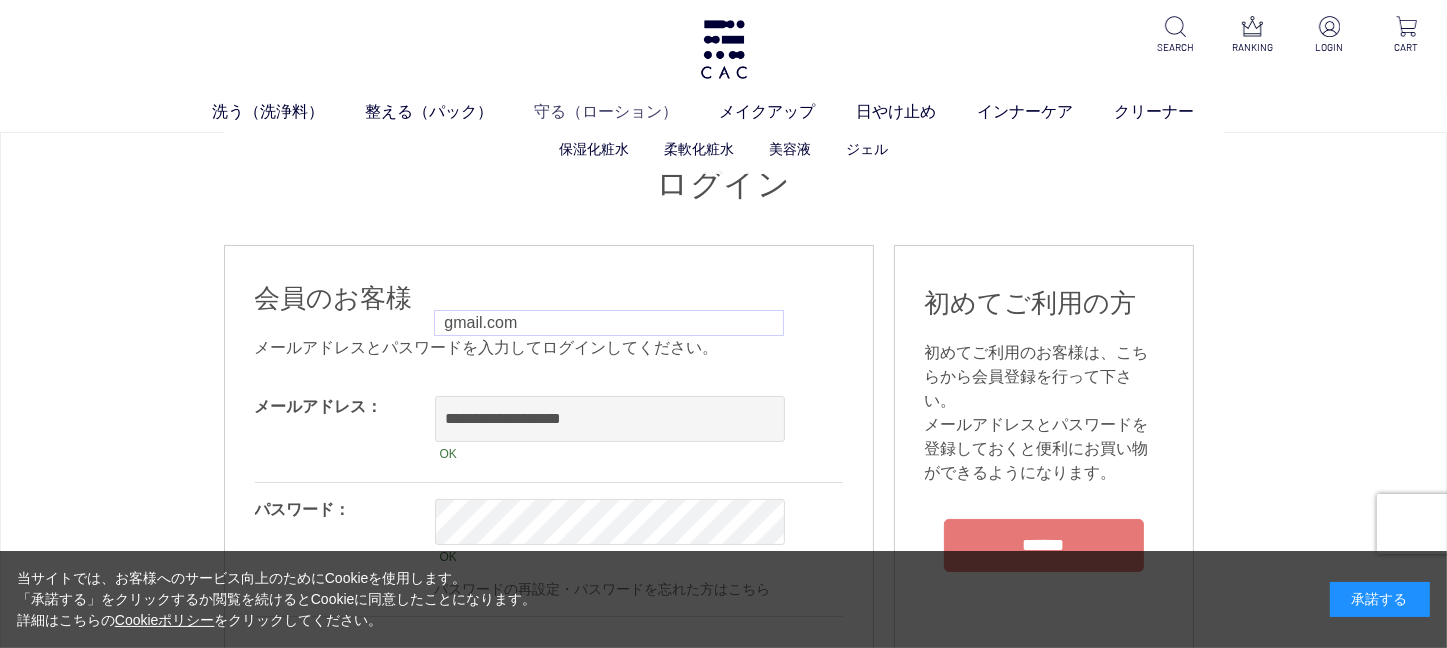 click on "洗う（洗浄料）
液体洗浄料
パウダー洗浄料
泡洗顔料
グッズ
整える（パック）
フェイスパック
ヘアパック
守る（ローション）
保湿化粧水
柔軟化粧水
美容液
ジェル
メイクアップ
ベース
アイ
フェイスカラー
リップ
日やけ止め
インナーケア
クリーナー
SEARCH
RANKING
LOGIN
CART
ログイン
会員のお客様" at bounding box center (723, 1792) 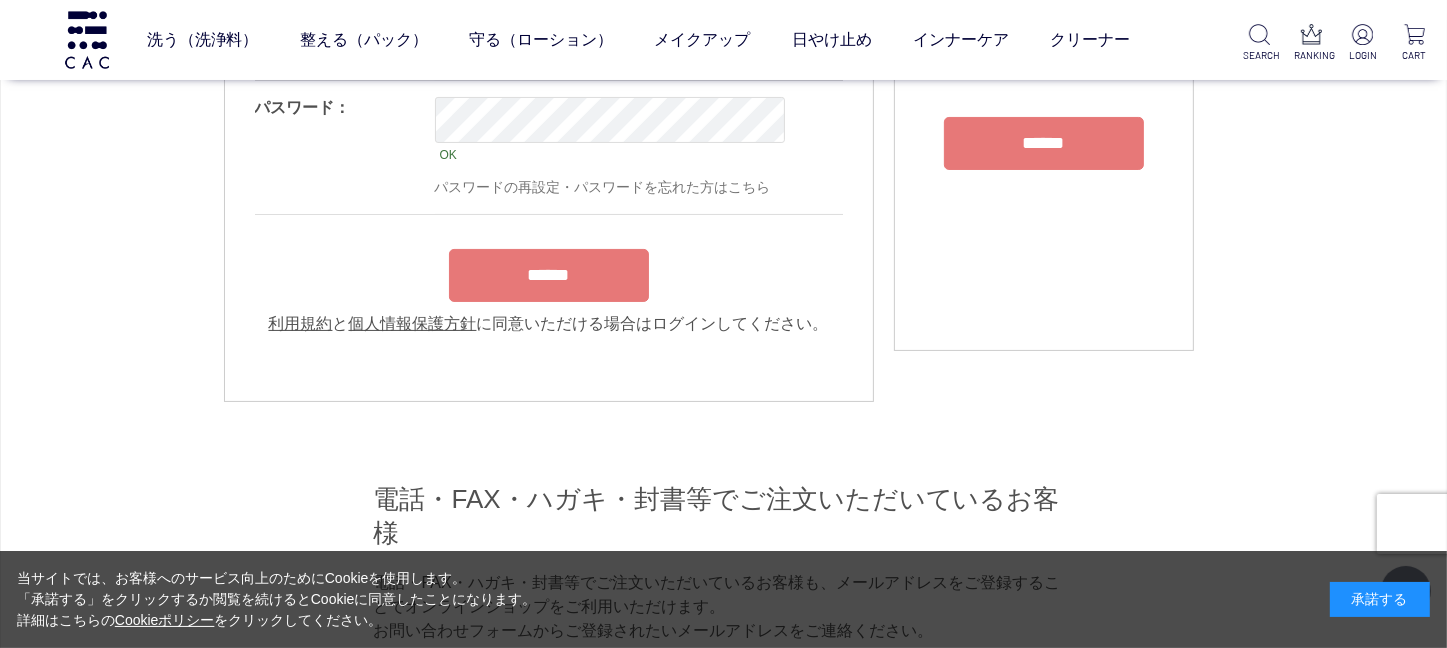 scroll, scrollTop: 272, scrollLeft: 0, axis: vertical 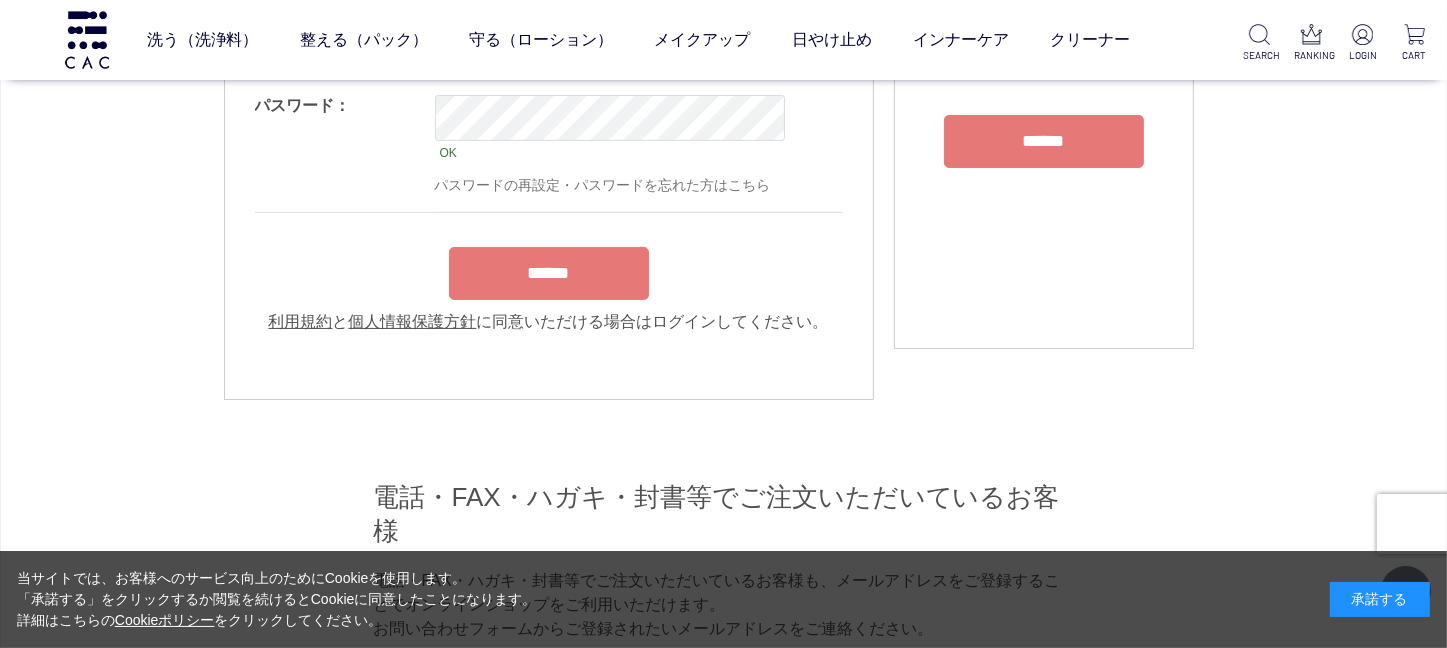 click on "******" at bounding box center (549, 273) 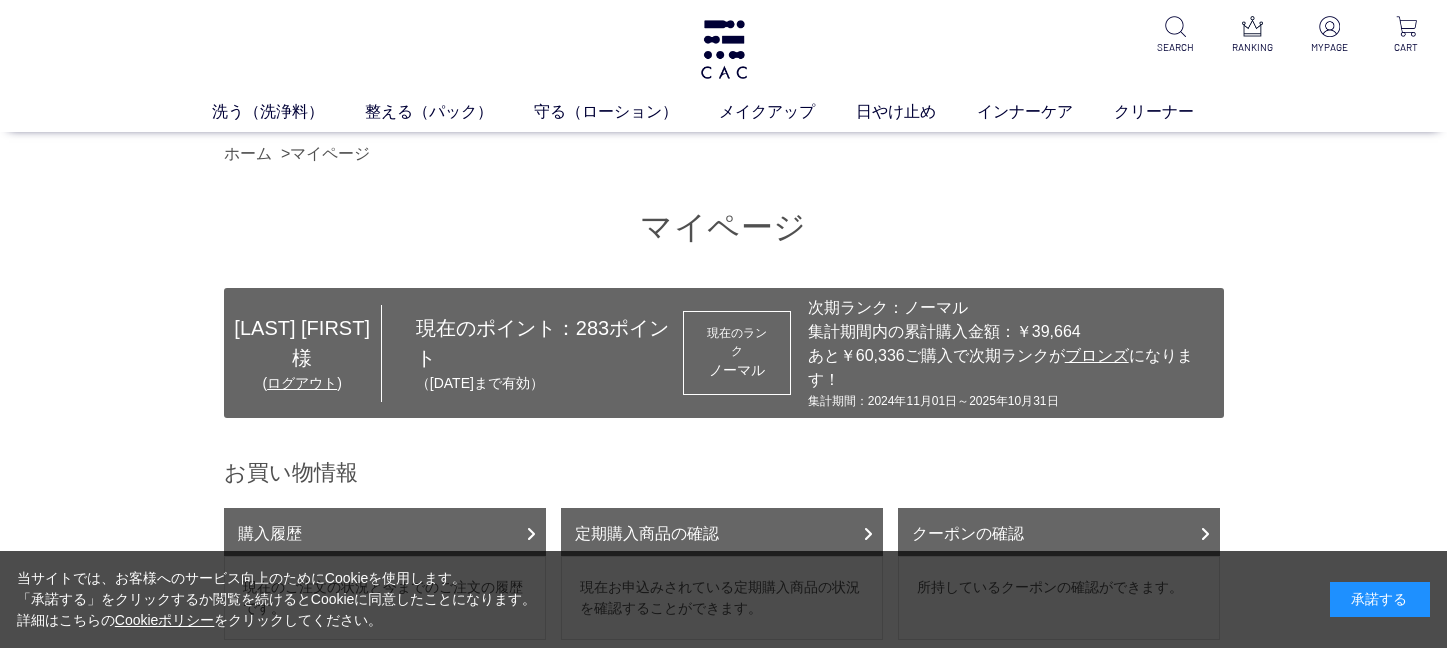 scroll, scrollTop: 0, scrollLeft: 0, axis: both 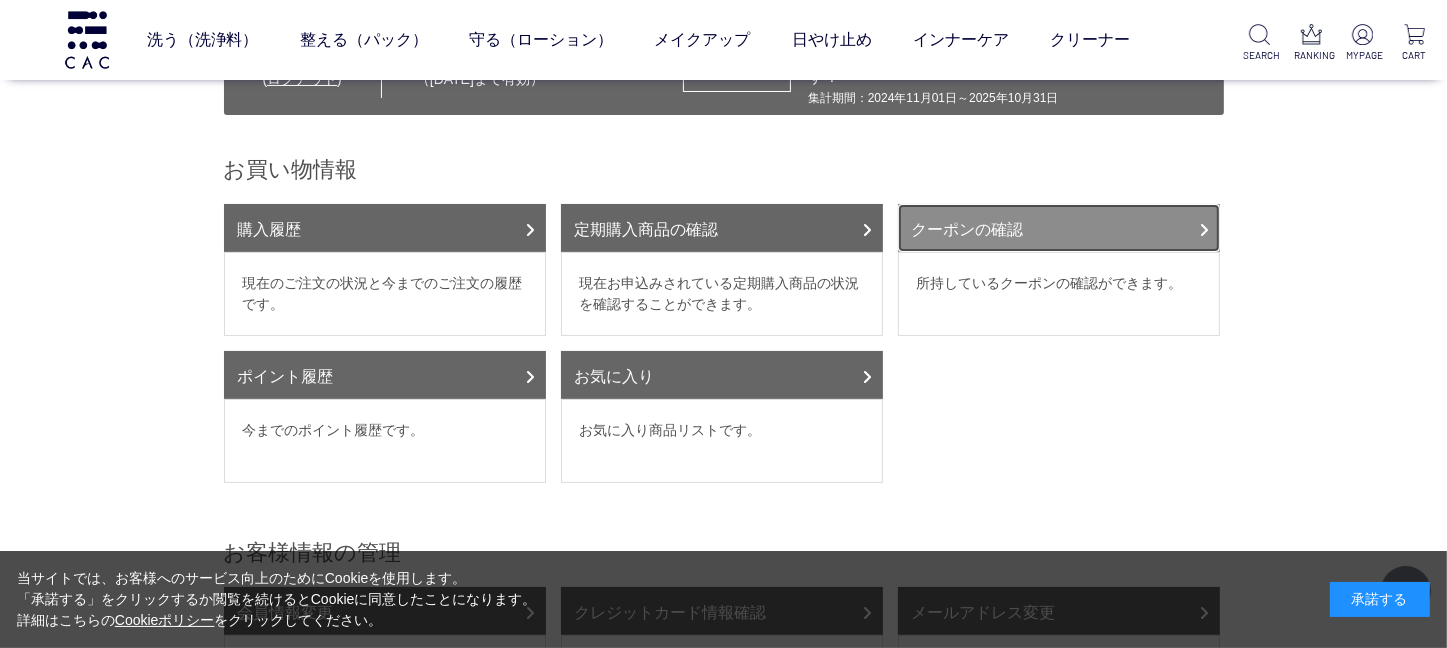 click on "クーポンの確認" at bounding box center (1059, 228) 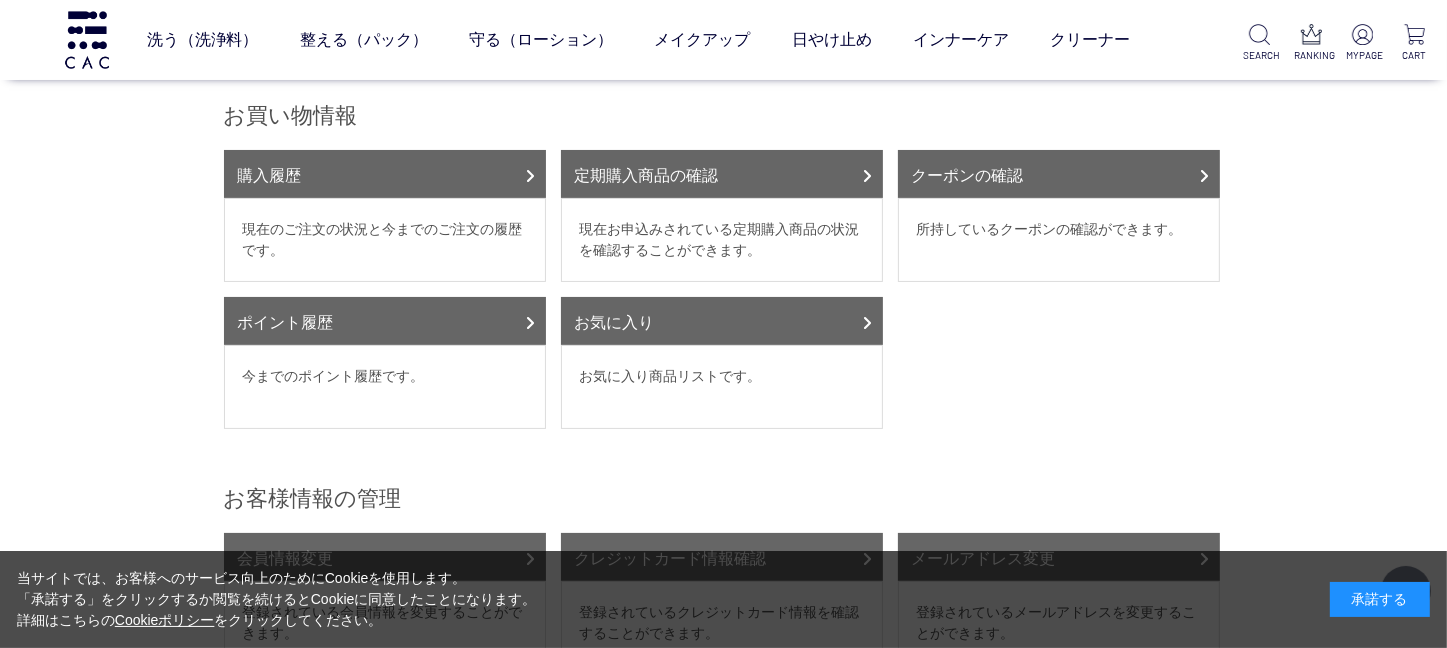 scroll, scrollTop: 196, scrollLeft: 0, axis: vertical 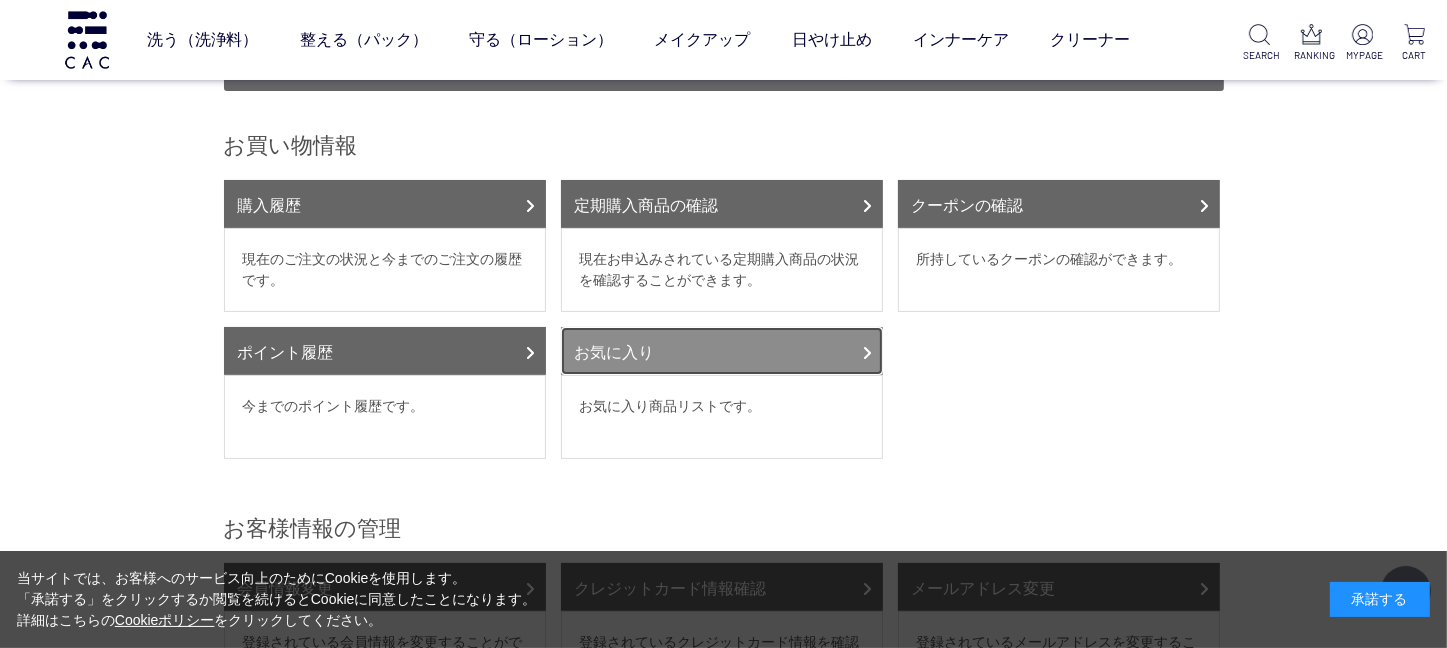 click on "お気に入り" at bounding box center [722, 351] 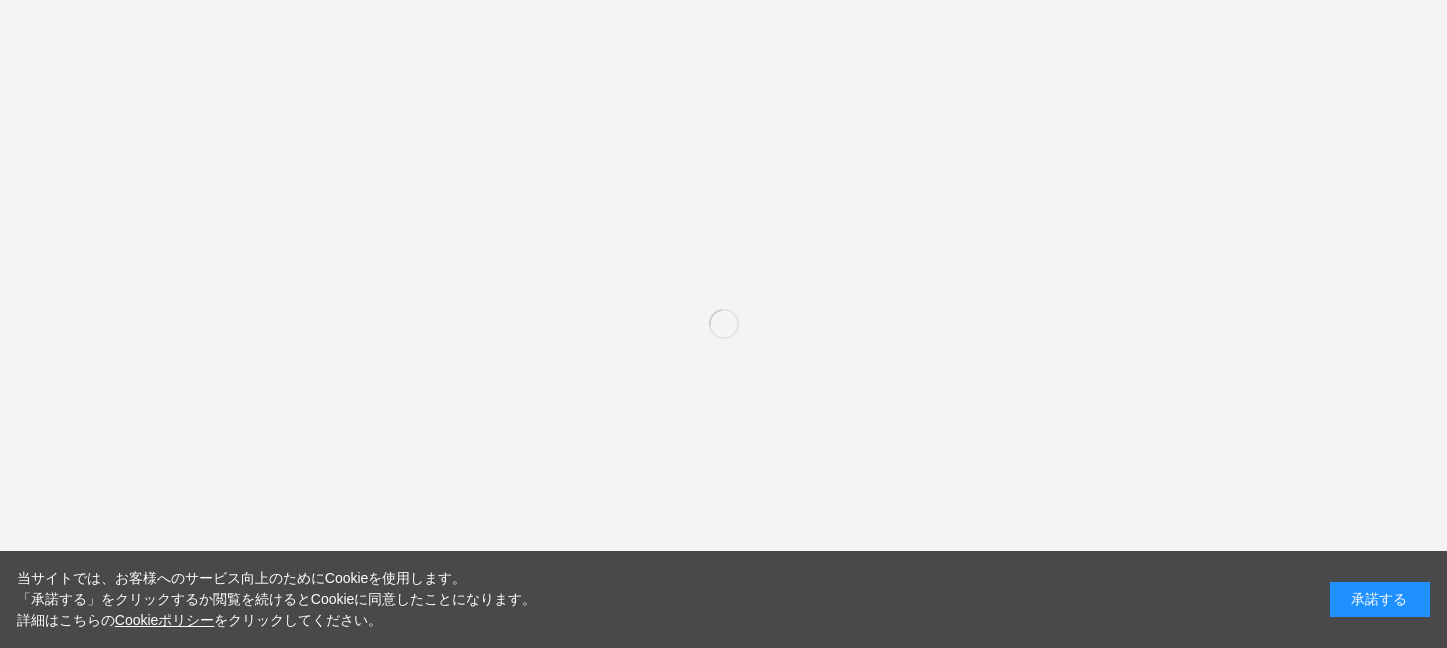 scroll, scrollTop: 0, scrollLeft: 0, axis: both 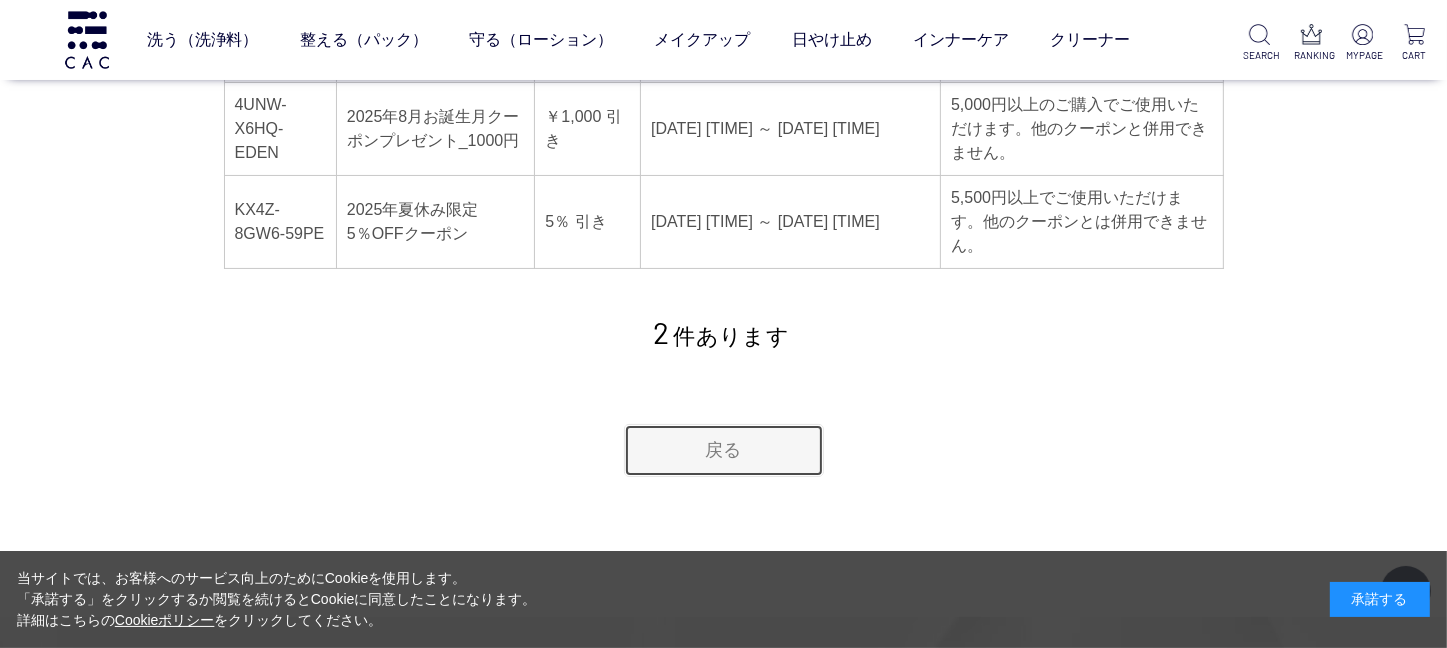 click on "戻る" at bounding box center (724, 450) 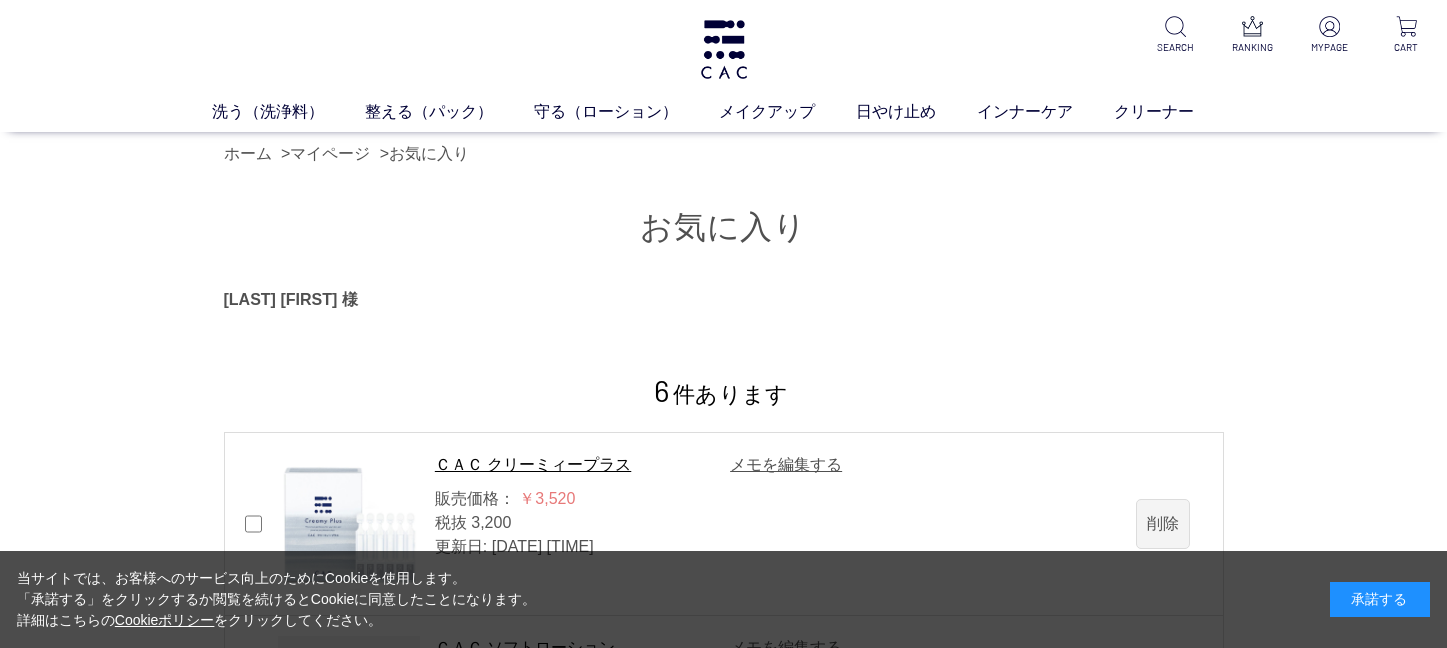 scroll, scrollTop: 0, scrollLeft: 0, axis: both 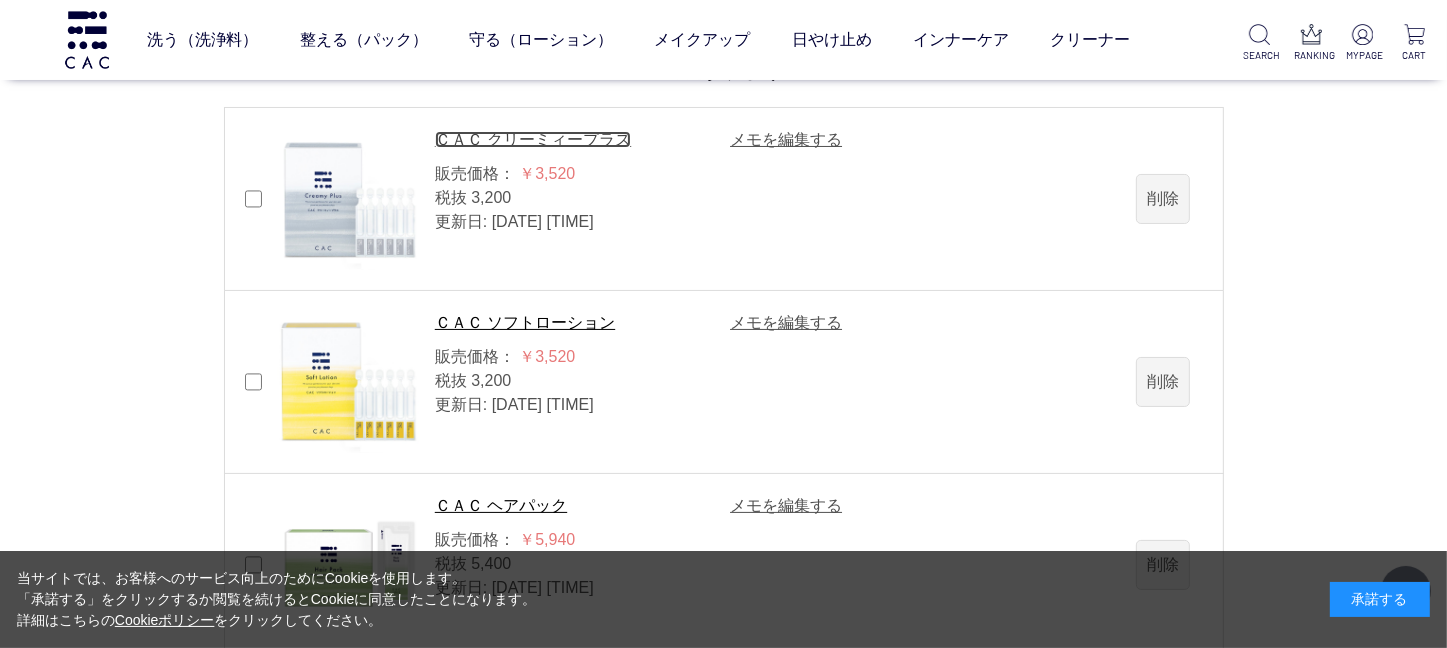 click on "ＣＡＣ クリーミィープラス" at bounding box center [533, 139] 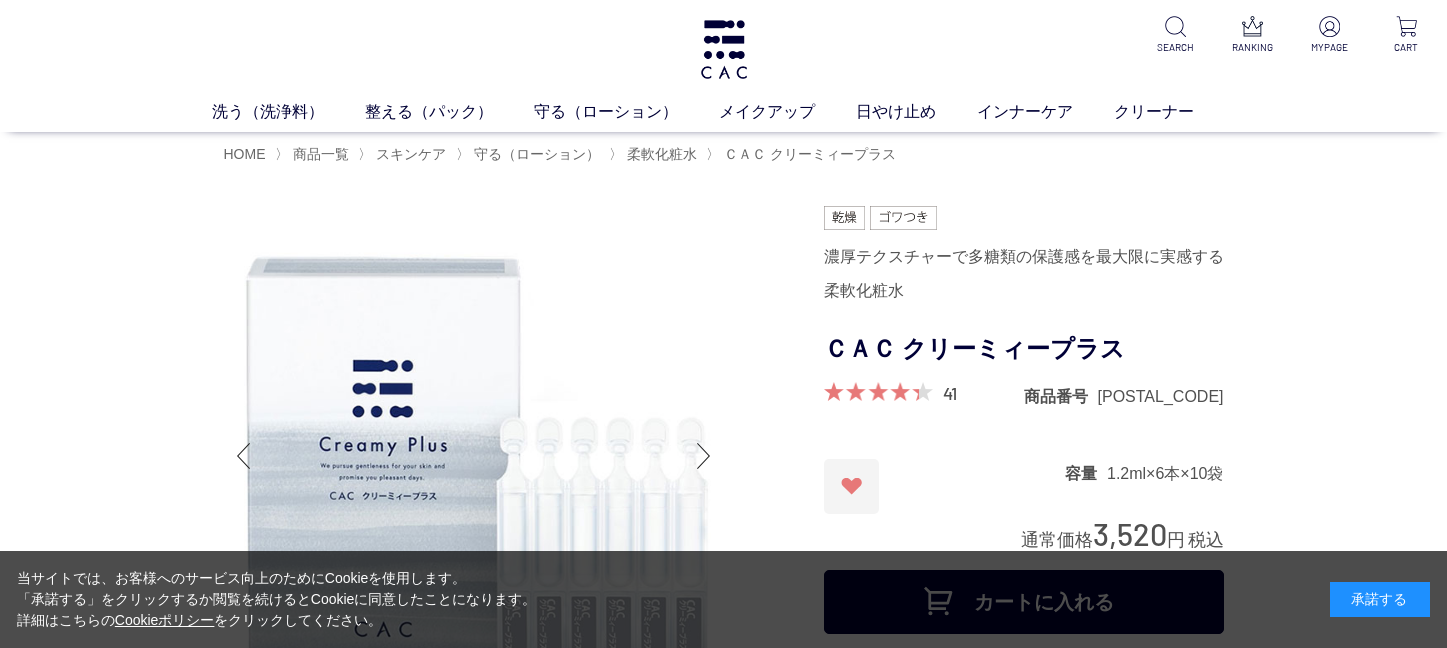 scroll, scrollTop: 0, scrollLeft: 0, axis: both 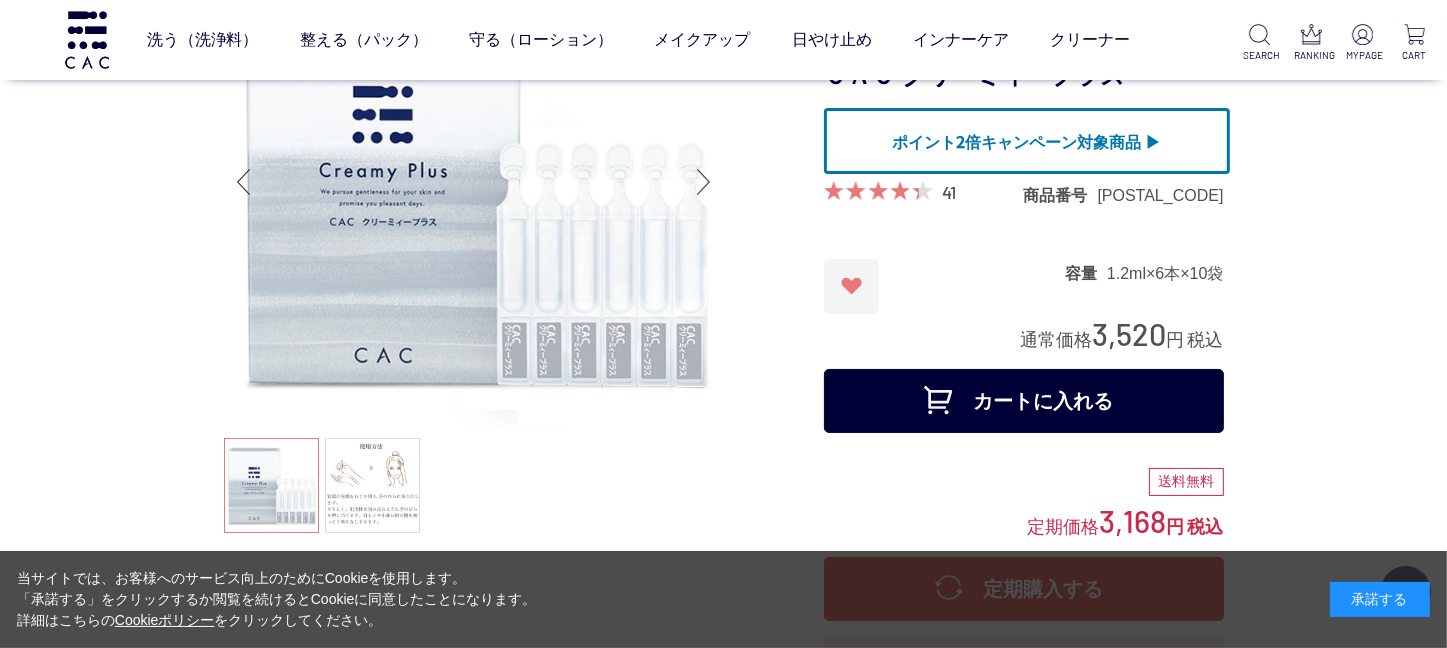 click on "カートに入れる" at bounding box center (1024, 401) 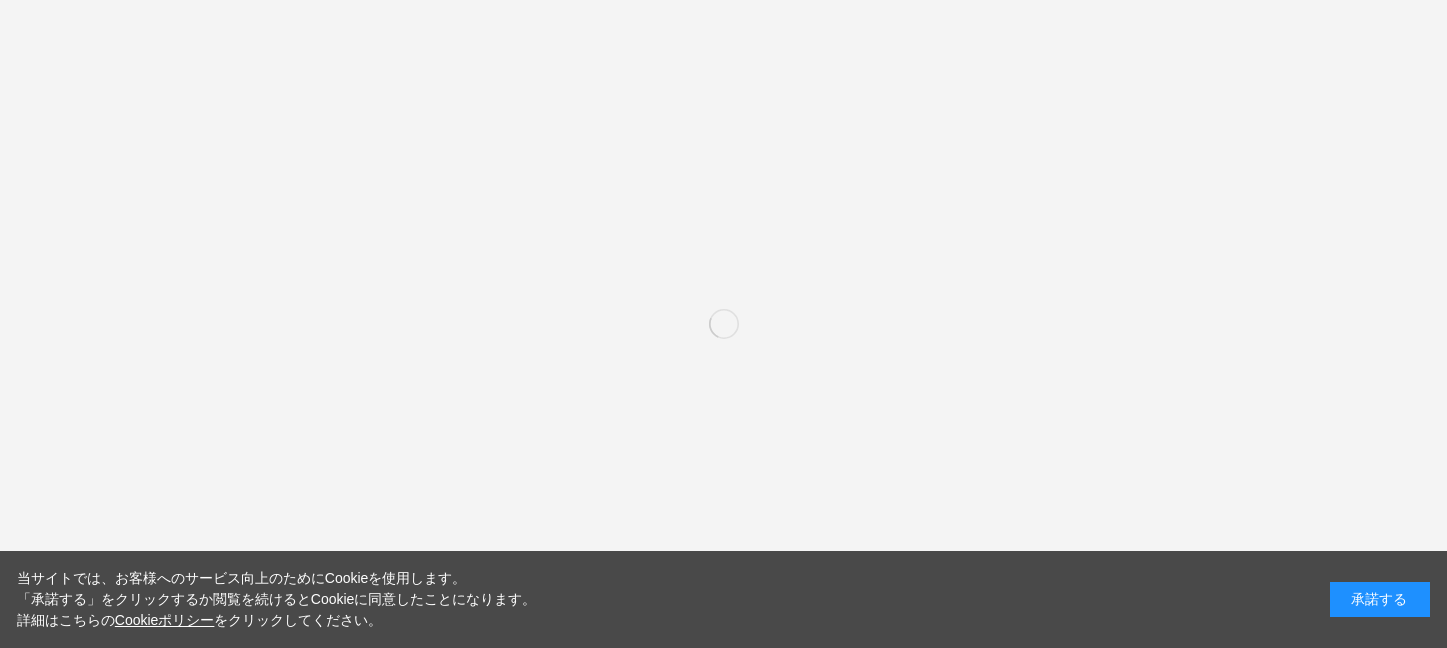 scroll, scrollTop: 0, scrollLeft: 0, axis: both 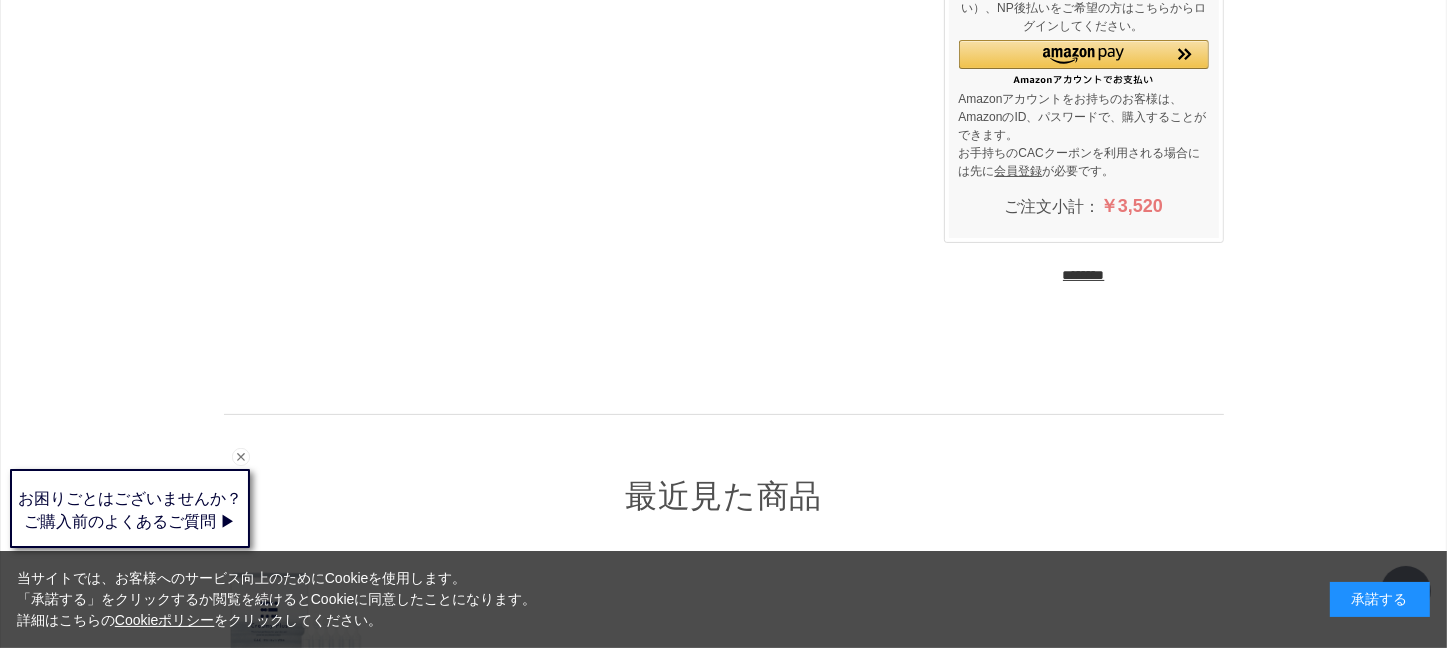 click on "********" at bounding box center (1084, 275) 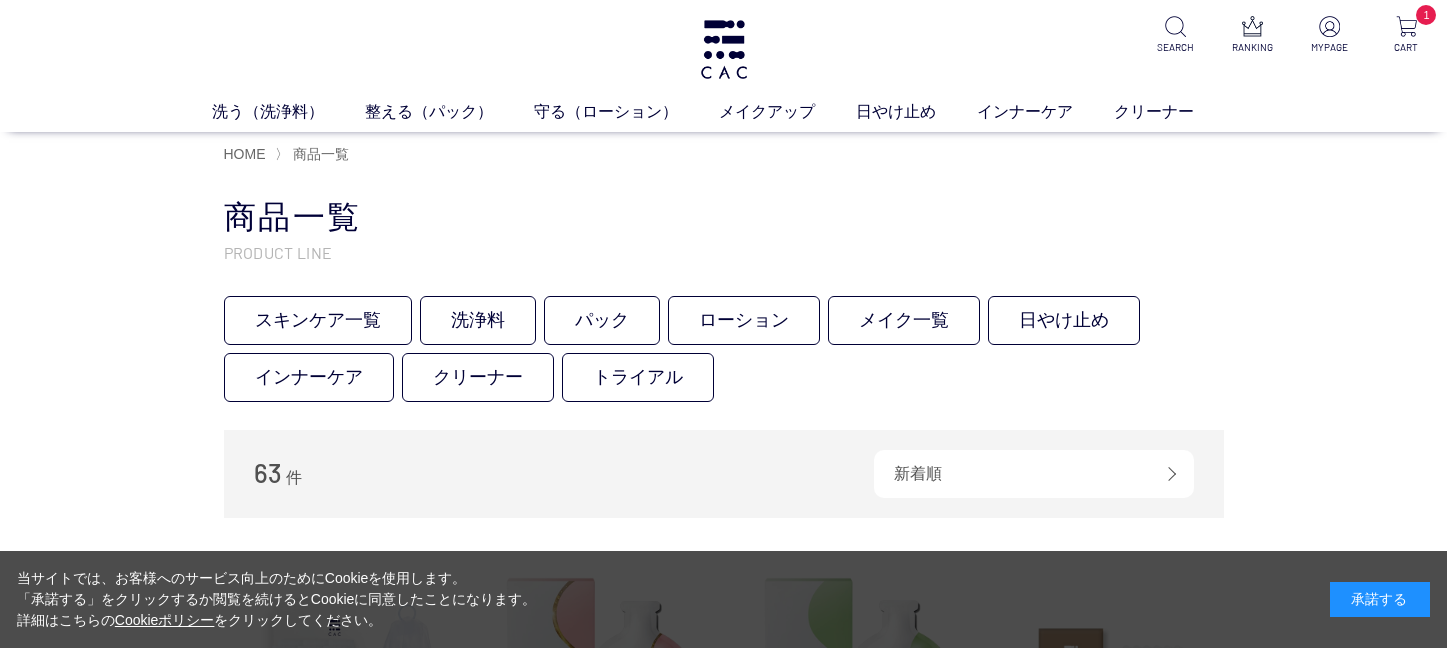 scroll, scrollTop: 0, scrollLeft: 0, axis: both 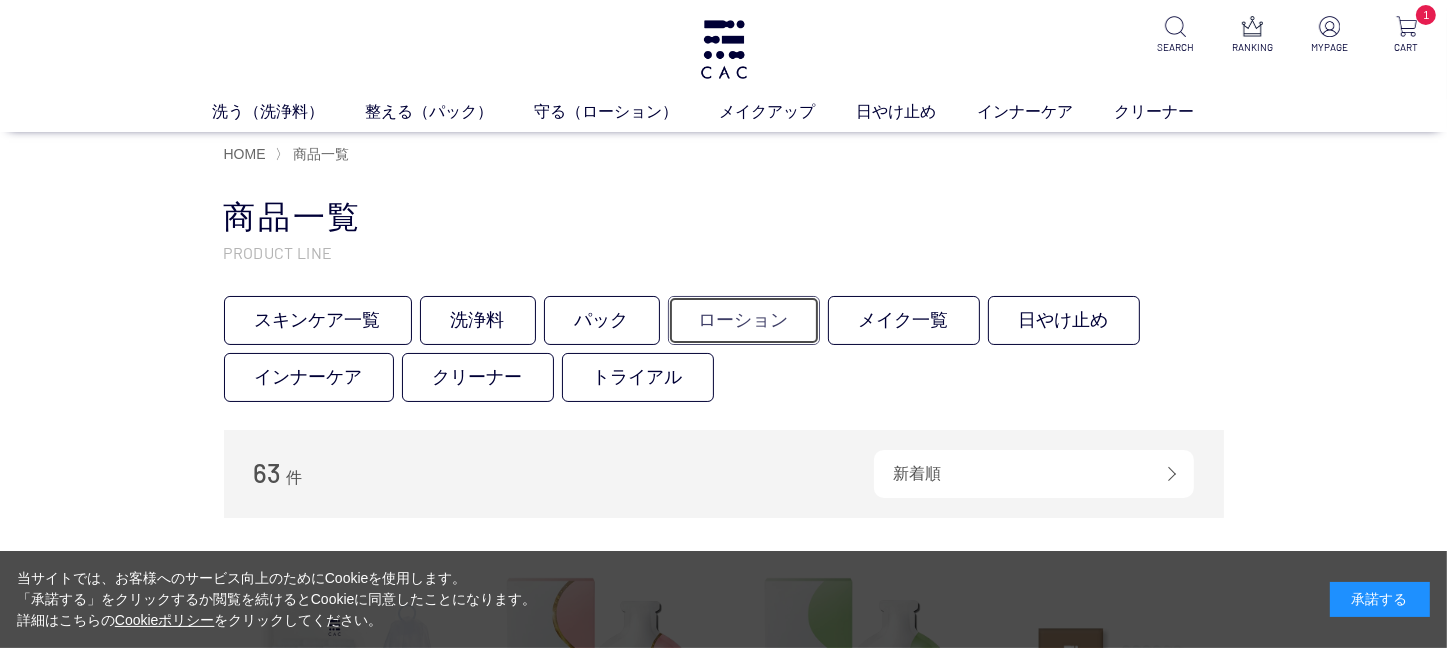 click on "ローション" at bounding box center [744, 320] 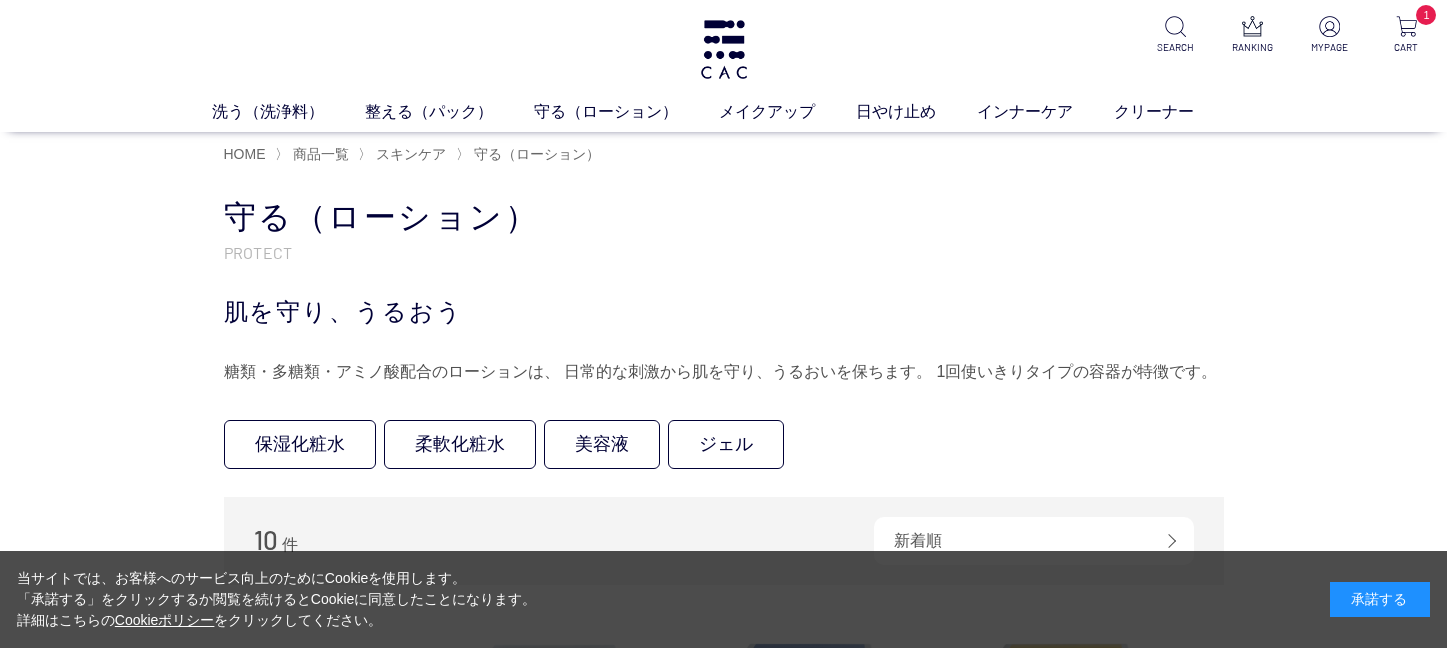 scroll, scrollTop: 0, scrollLeft: 0, axis: both 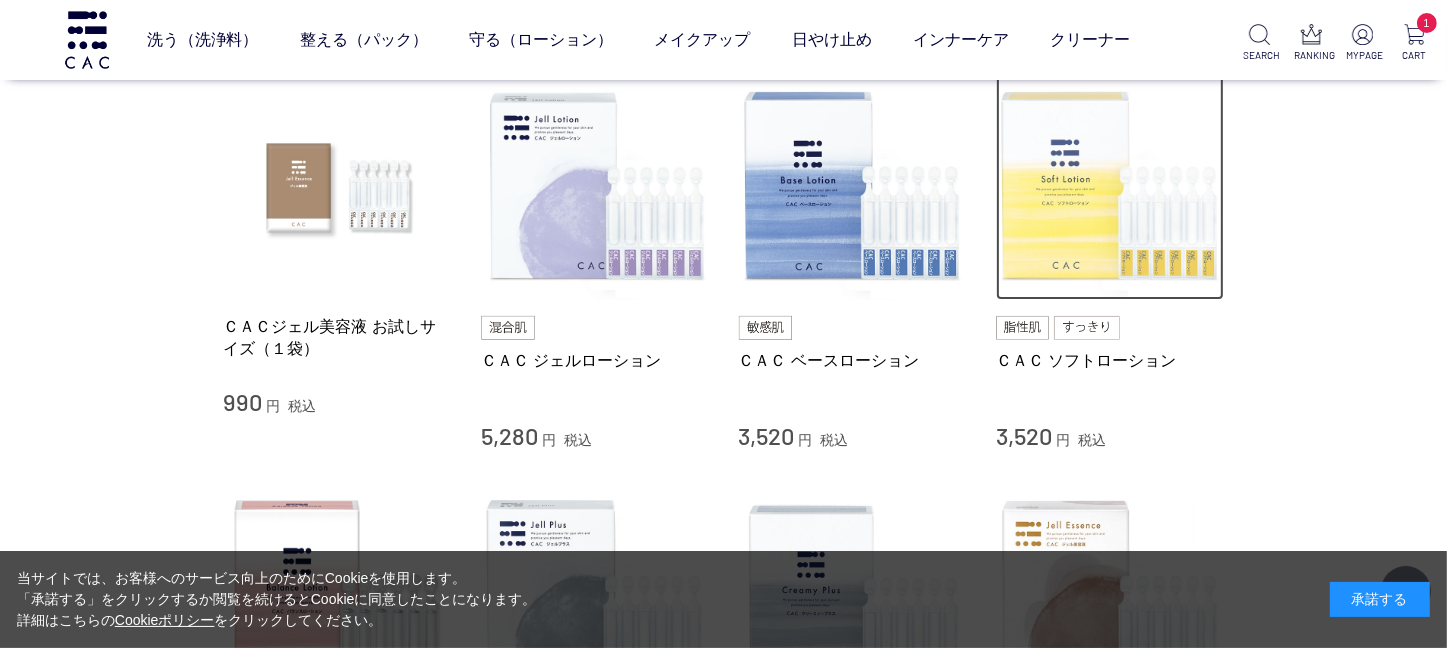 click at bounding box center [1110, 187] 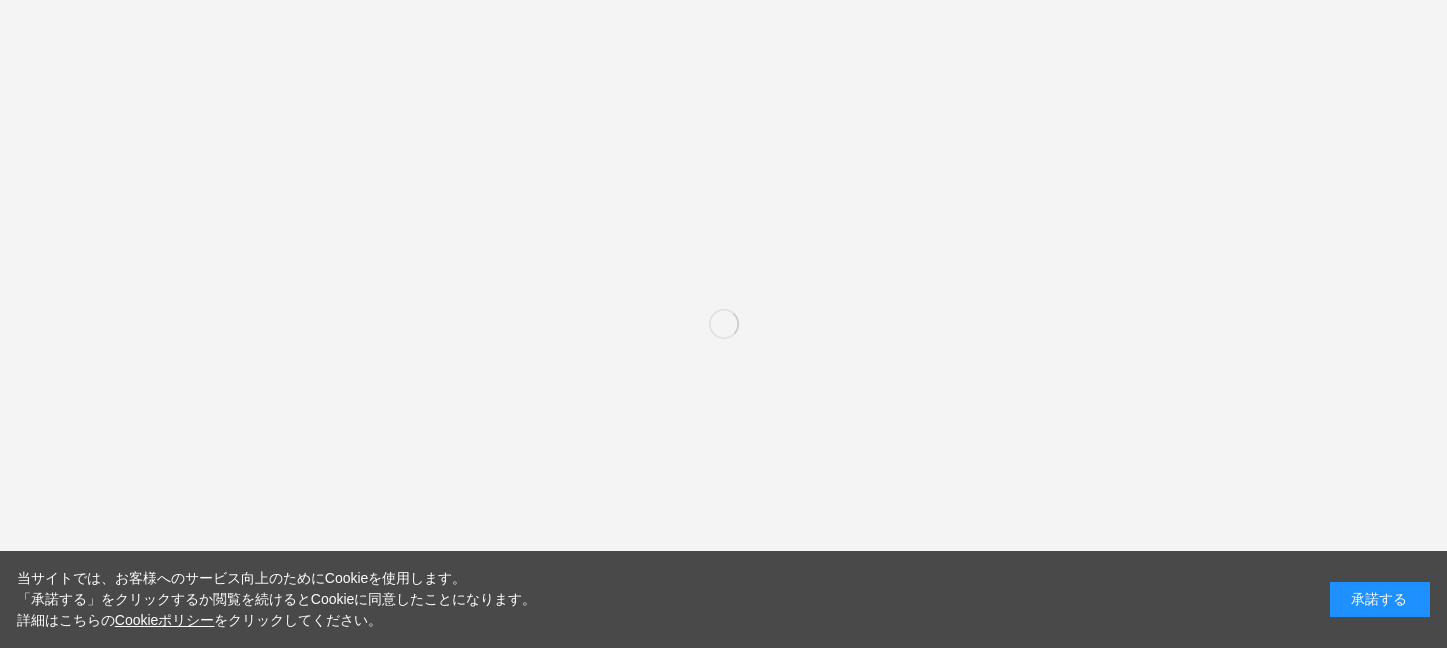 scroll, scrollTop: 0, scrollLeft: 0, axis: both 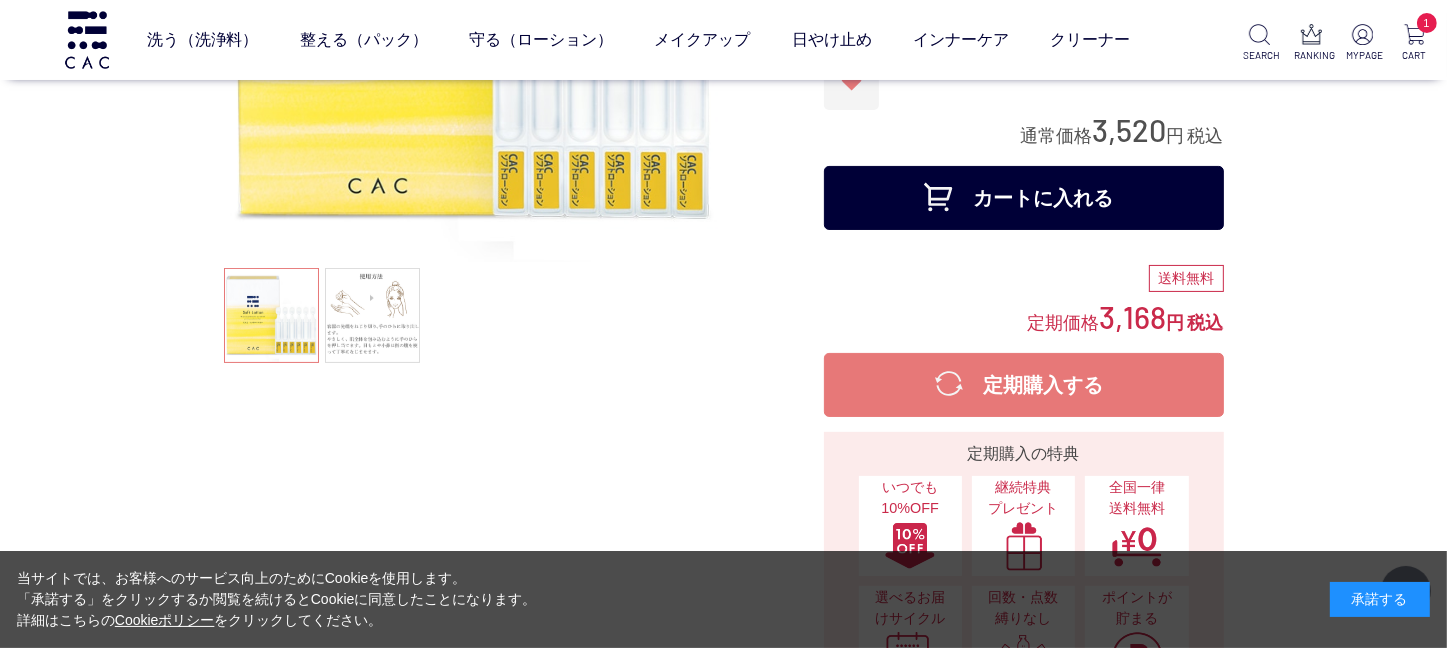click on "定期購入する" at bounding box center [1024, 385] 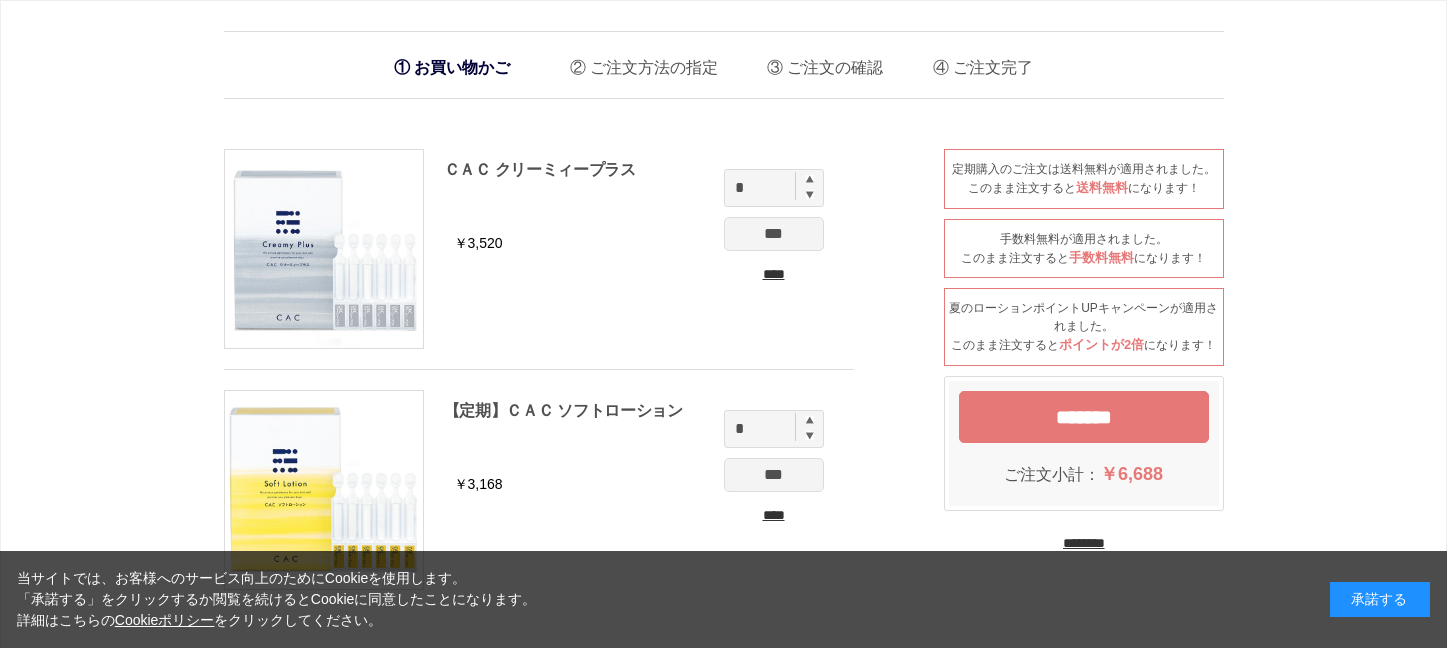scroll, scrollTop: 0, scrollLeft: 0, axis: both 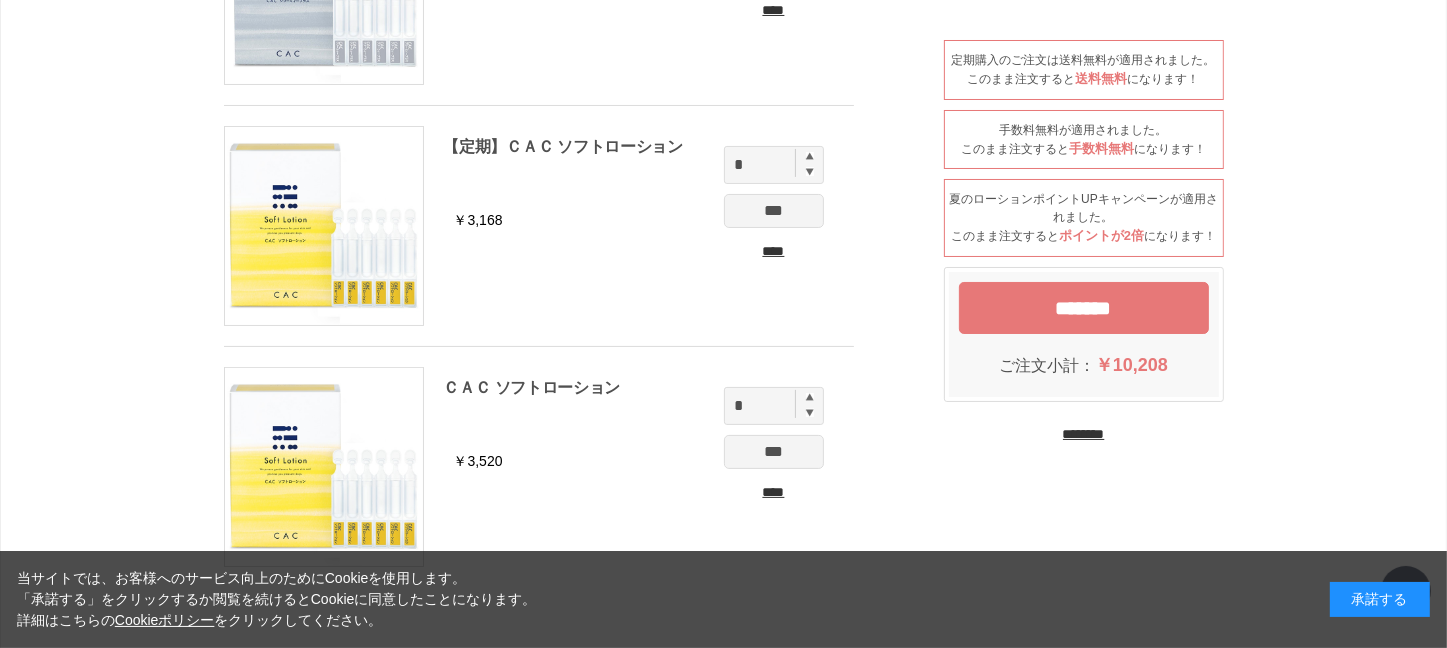 click on "****" at bounding box center (774, 251) 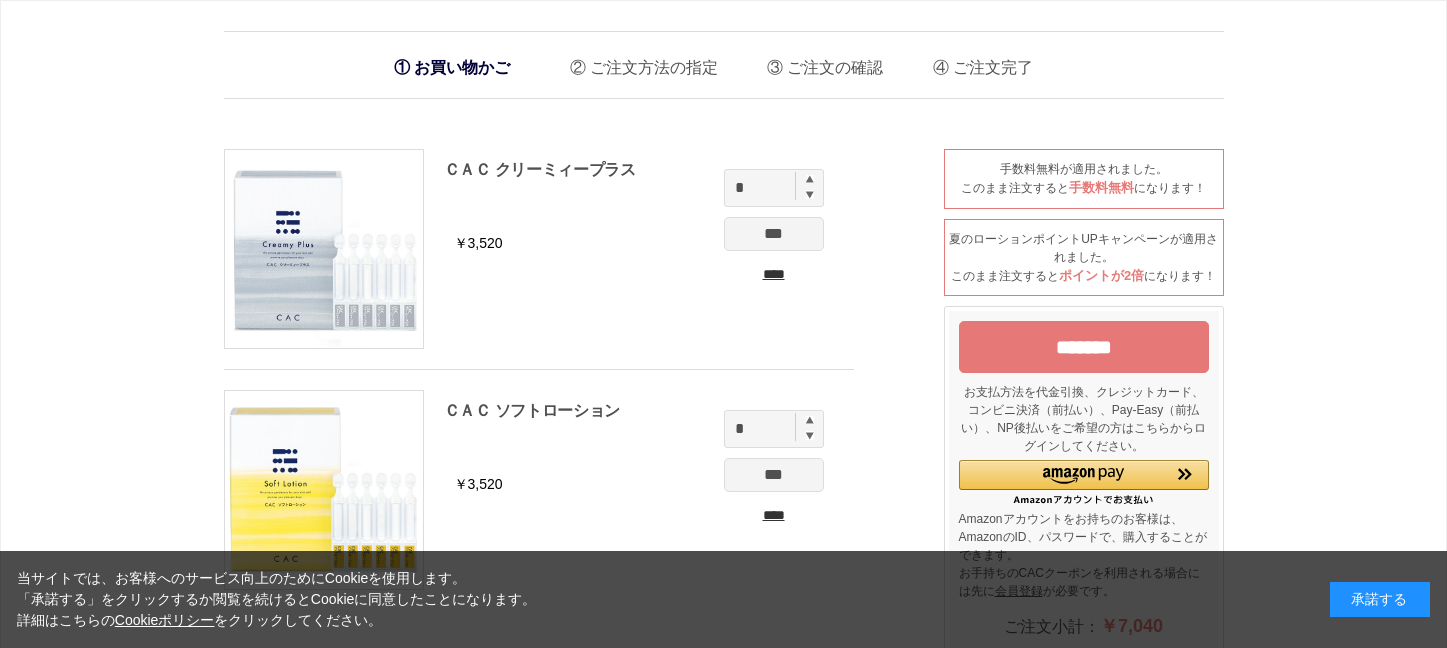 scroll, scrollTop: 0, scrollLeft: 0, axis: both 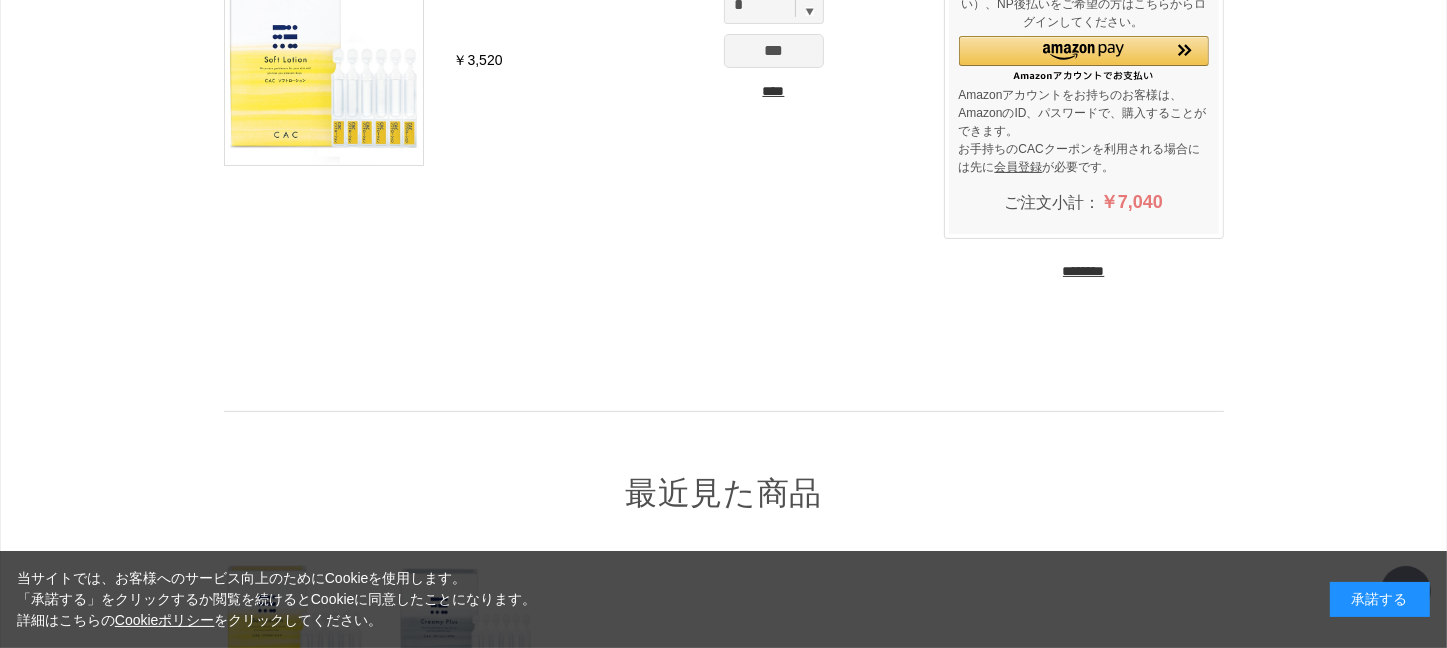 click on "********" at bounding box center (1084, 271) 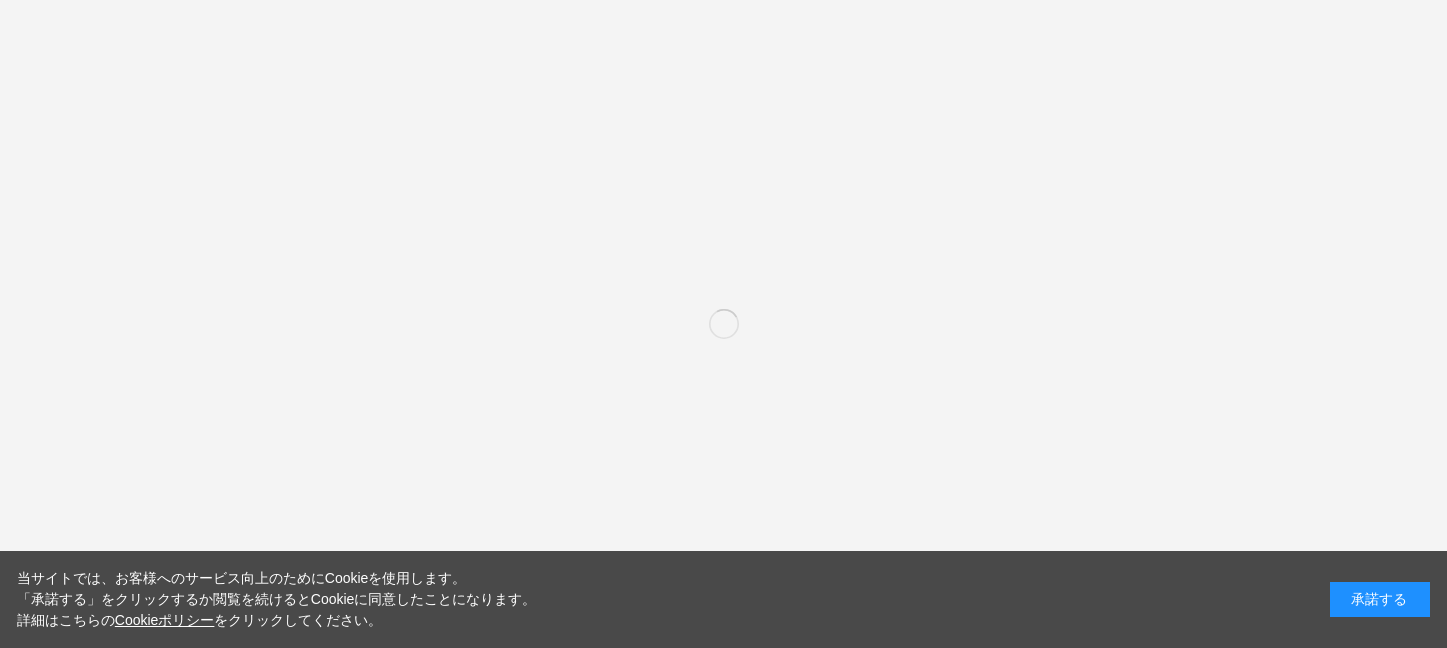 scroll, scrollTop: 0, scrollLeft: 0, axis: both 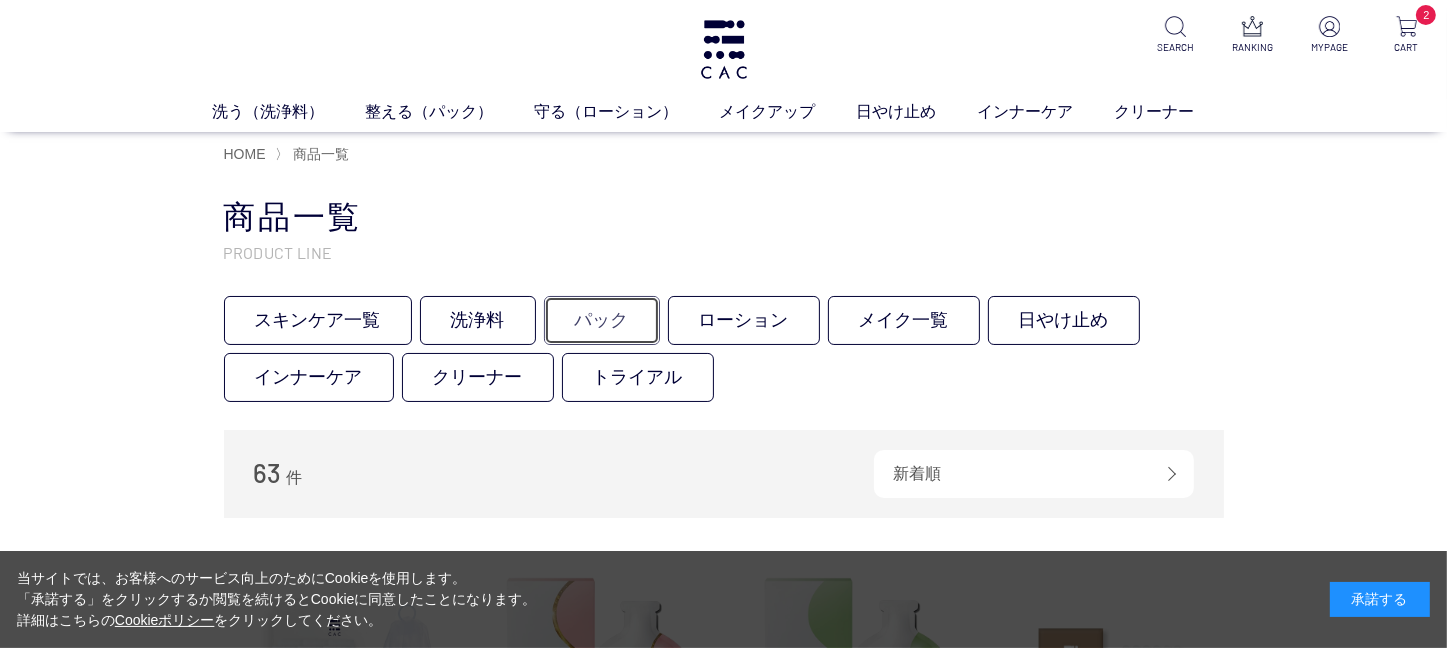 click on "パック" at bounding box center (602, 320) 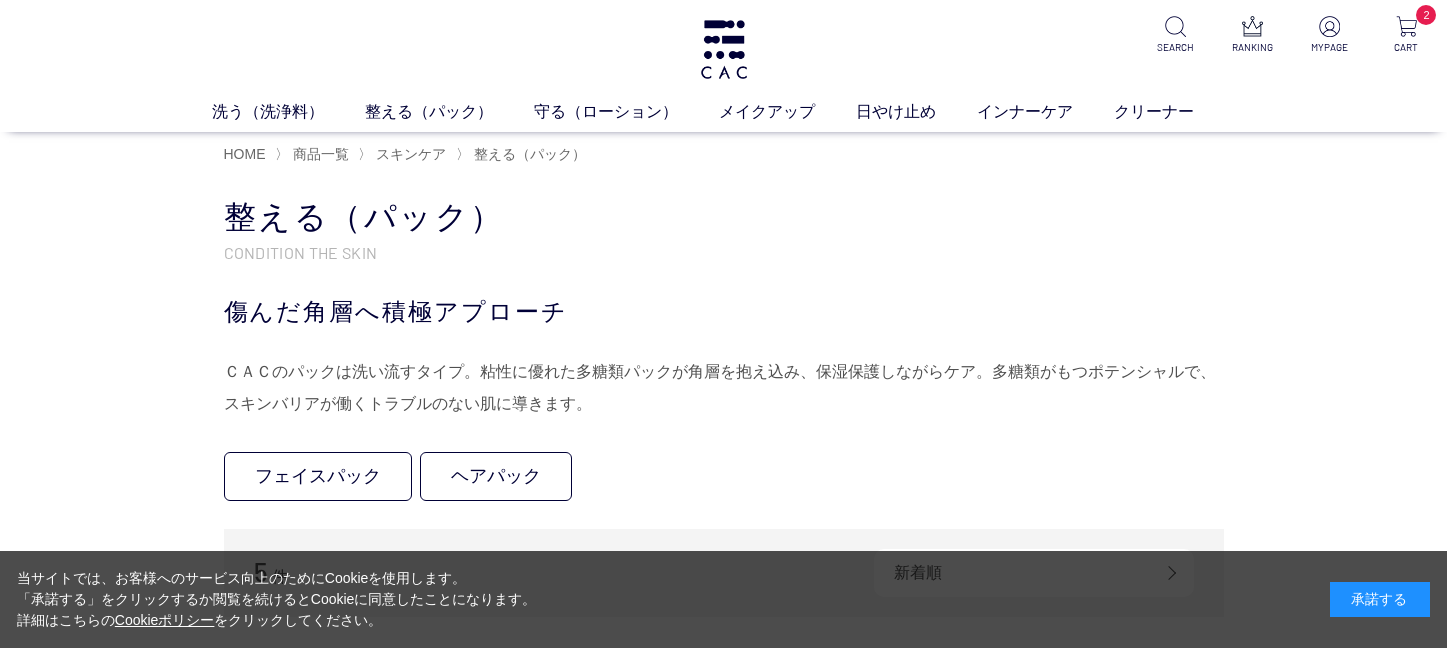 scroll, scrollTop: 0, scrollLeft: 0, axis: both 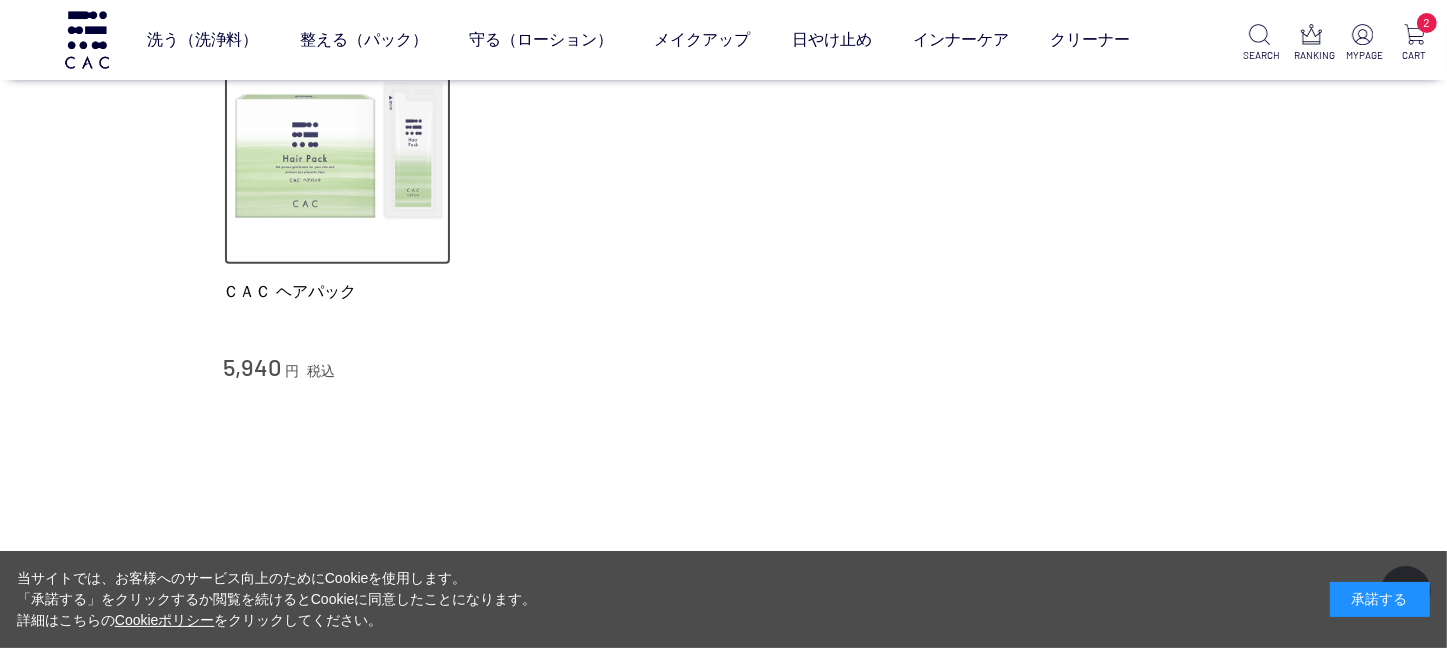 click at bounding box center [338, 152] 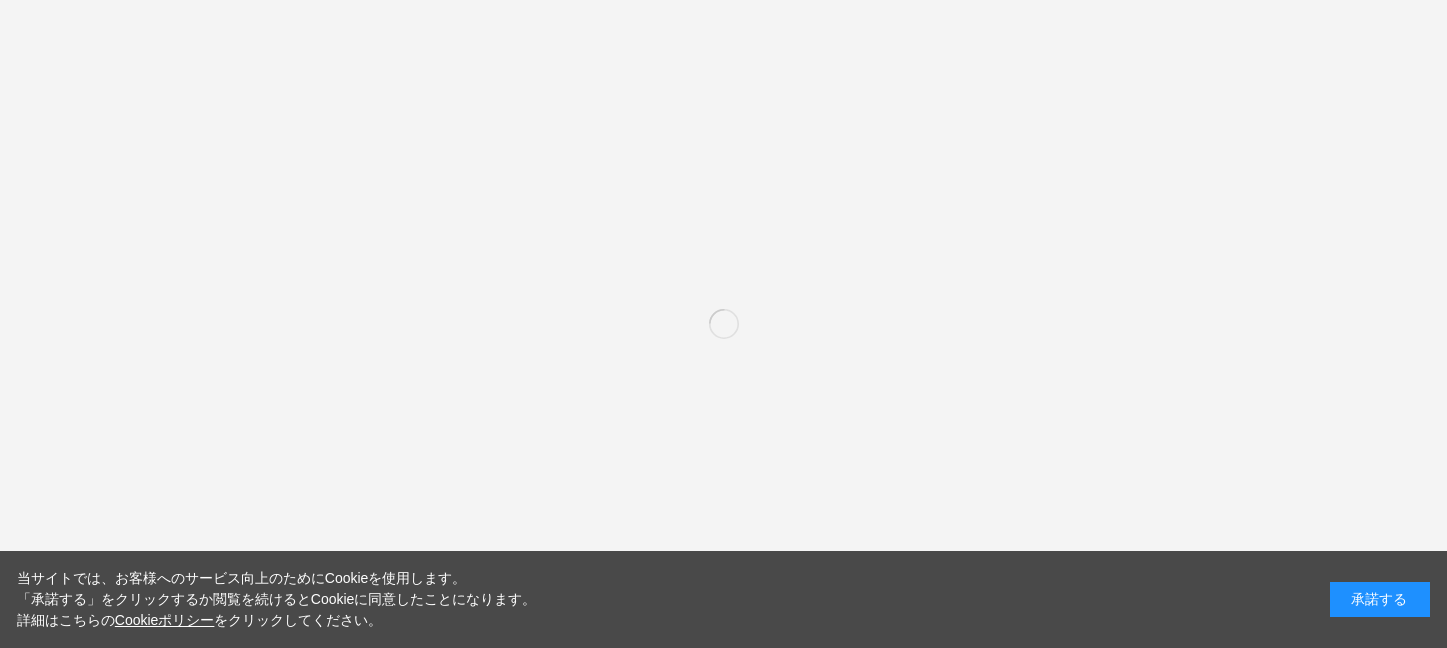 scroll, scrollTop: 0, scrollLeft: 0, axis: both 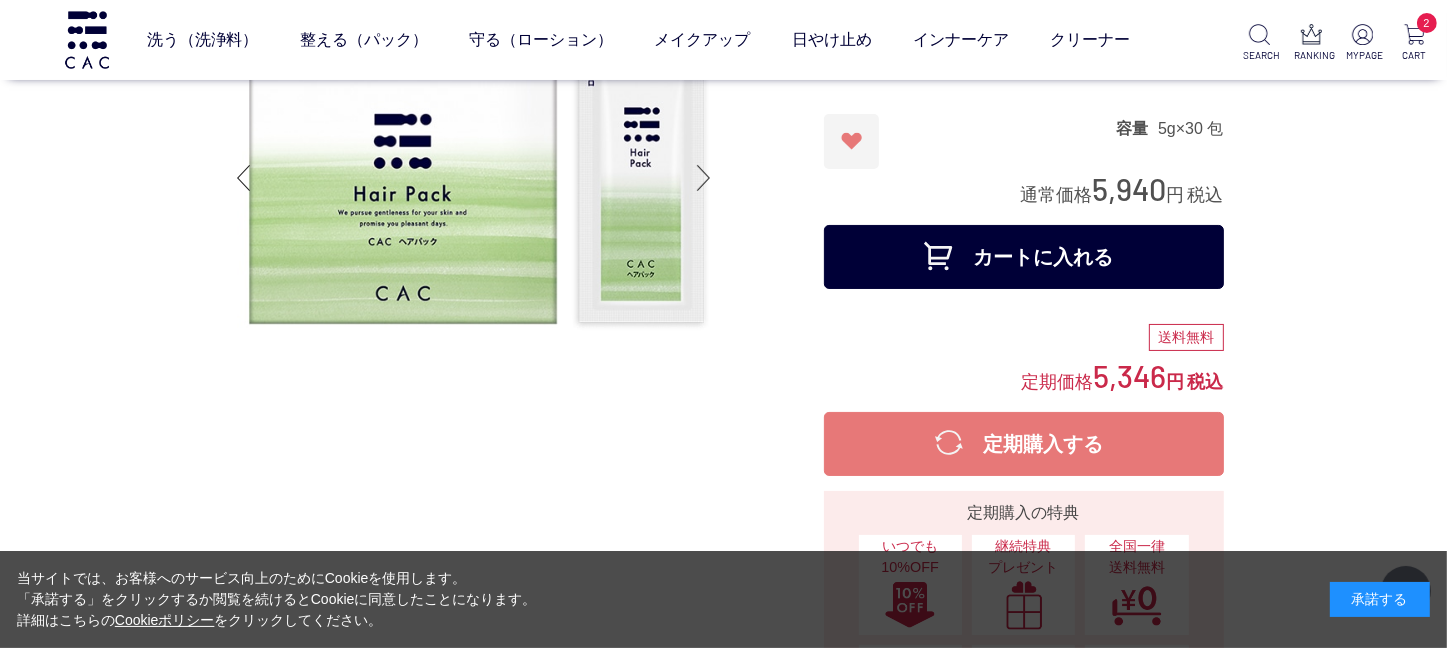 click on "カートに入れる" at bounding box center [1024, 257] 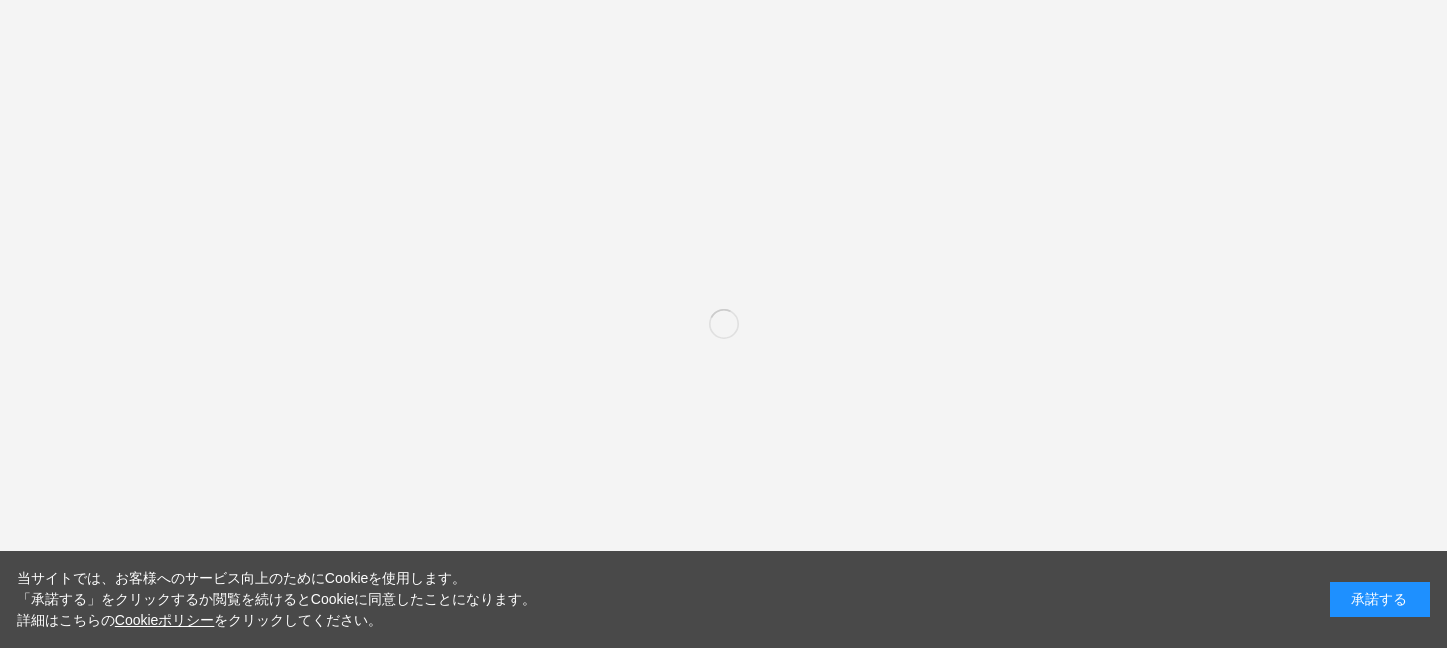 scroll, scrollTop: 0, scrollLeft: 0, axis: both 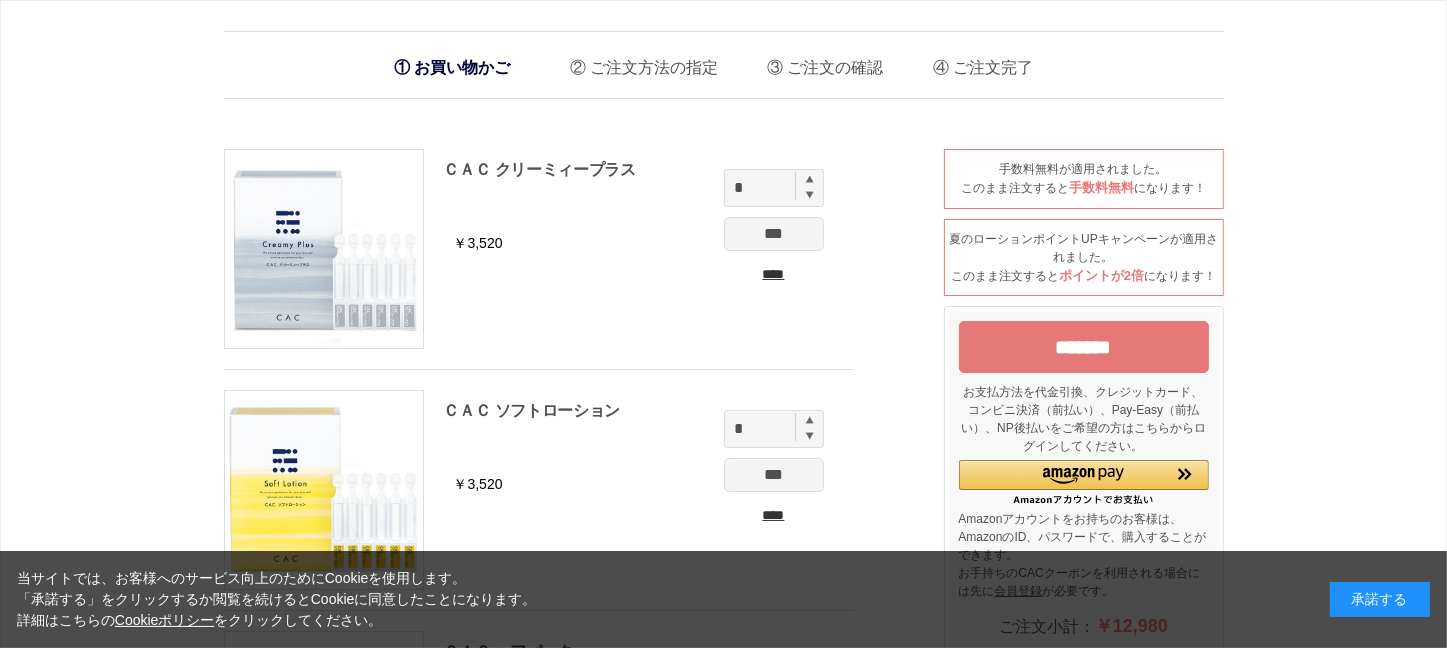 click on "****" at bounding box center [774, 274] 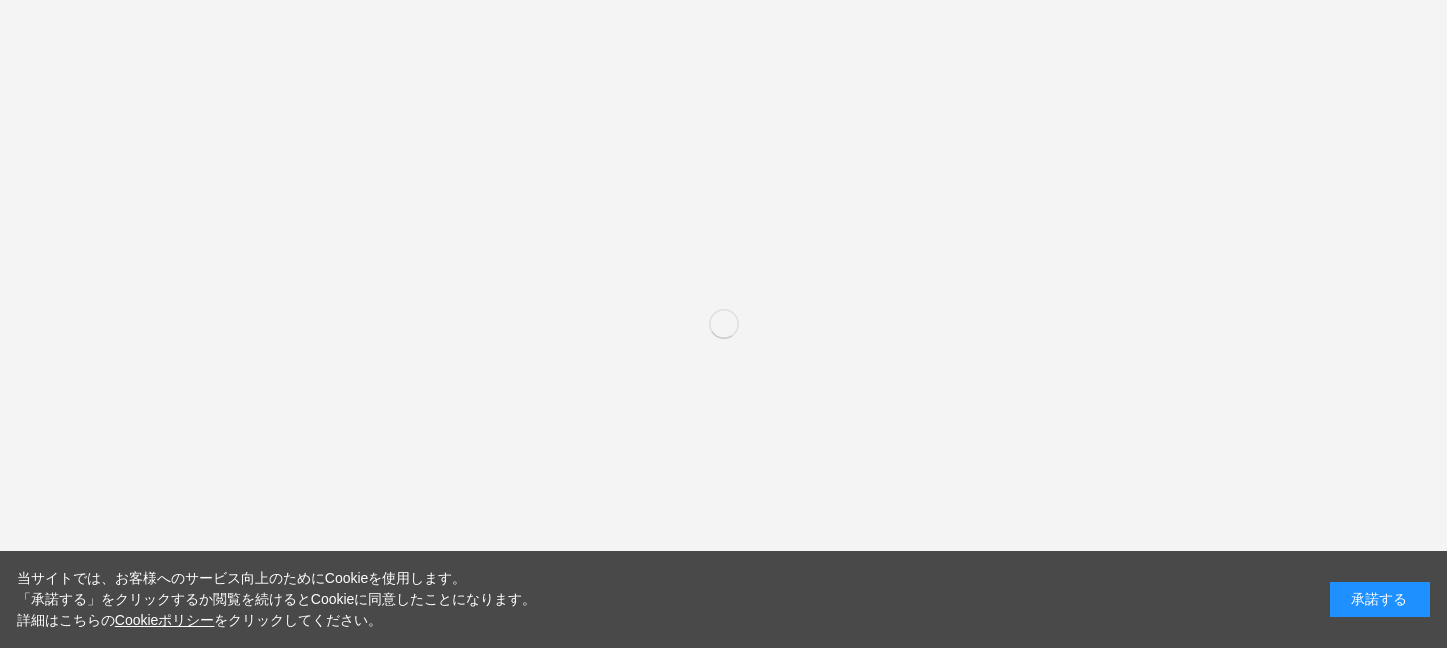 scroll, scrollTop: 0, scrollLeft: 0, axis: both 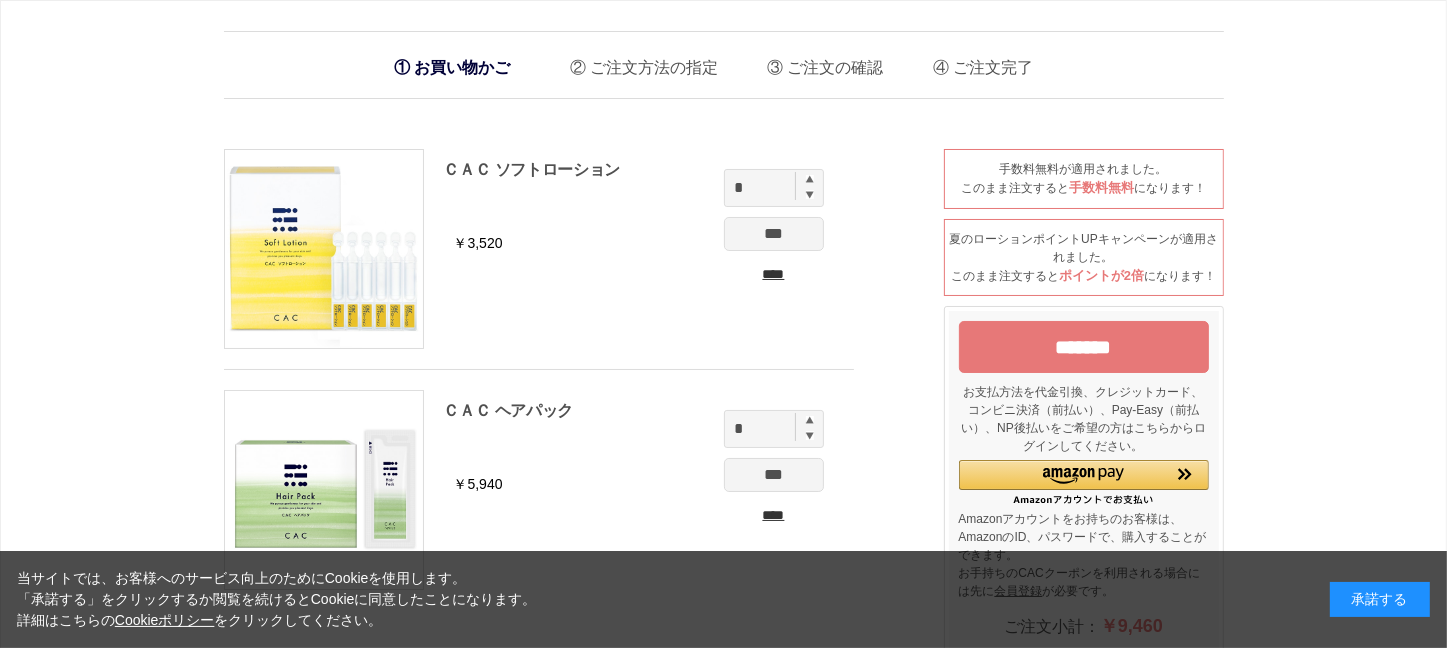 click on "****" at bounding box center [774, 274] 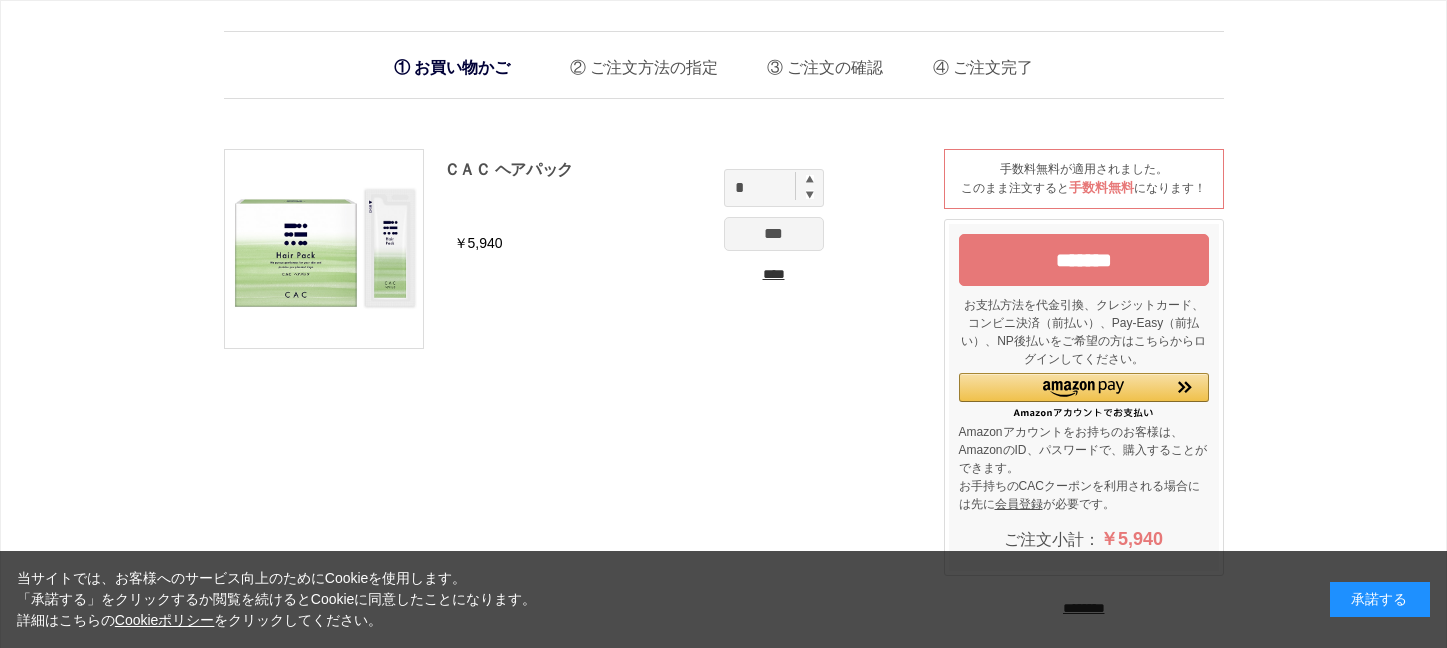 scroll, scrollTop: 0, scrollLeft: 0, axis: both 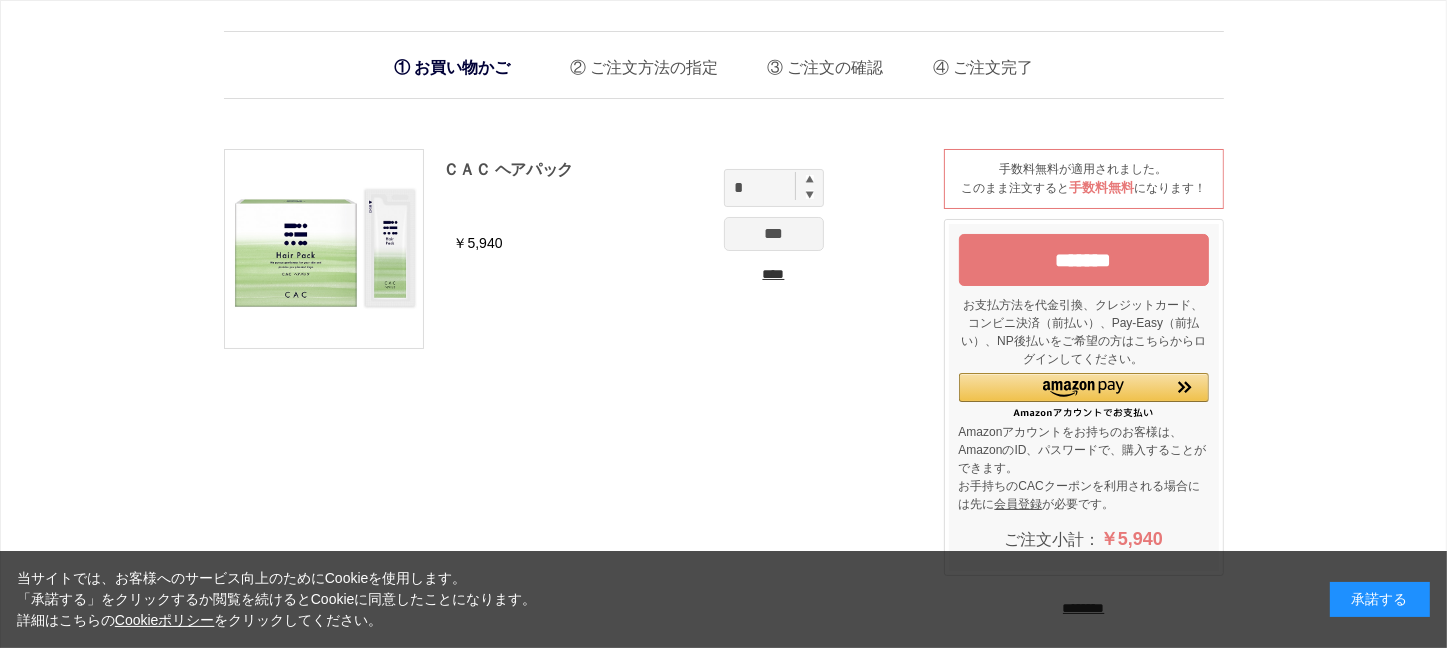 click on "*******" at bounding box center [1084, 260] 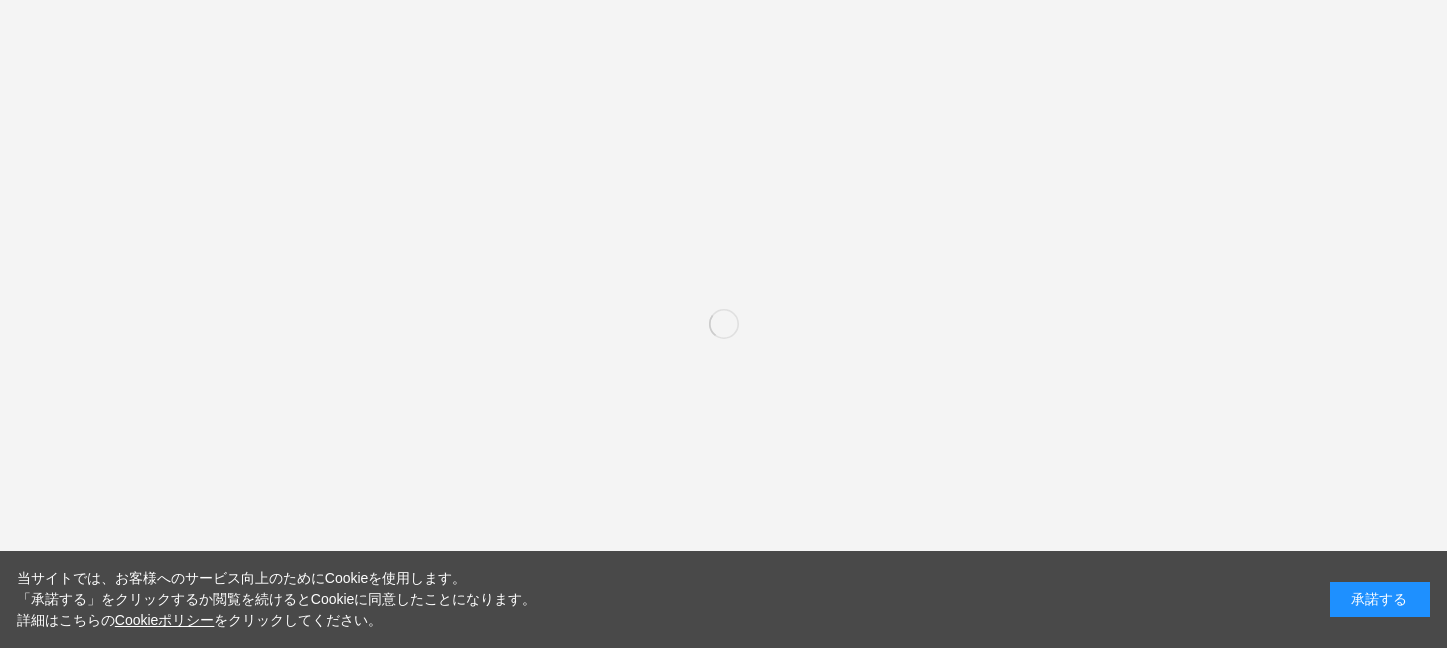 scroll, scrollTop: 0, scrollLeft: 0, axis: both 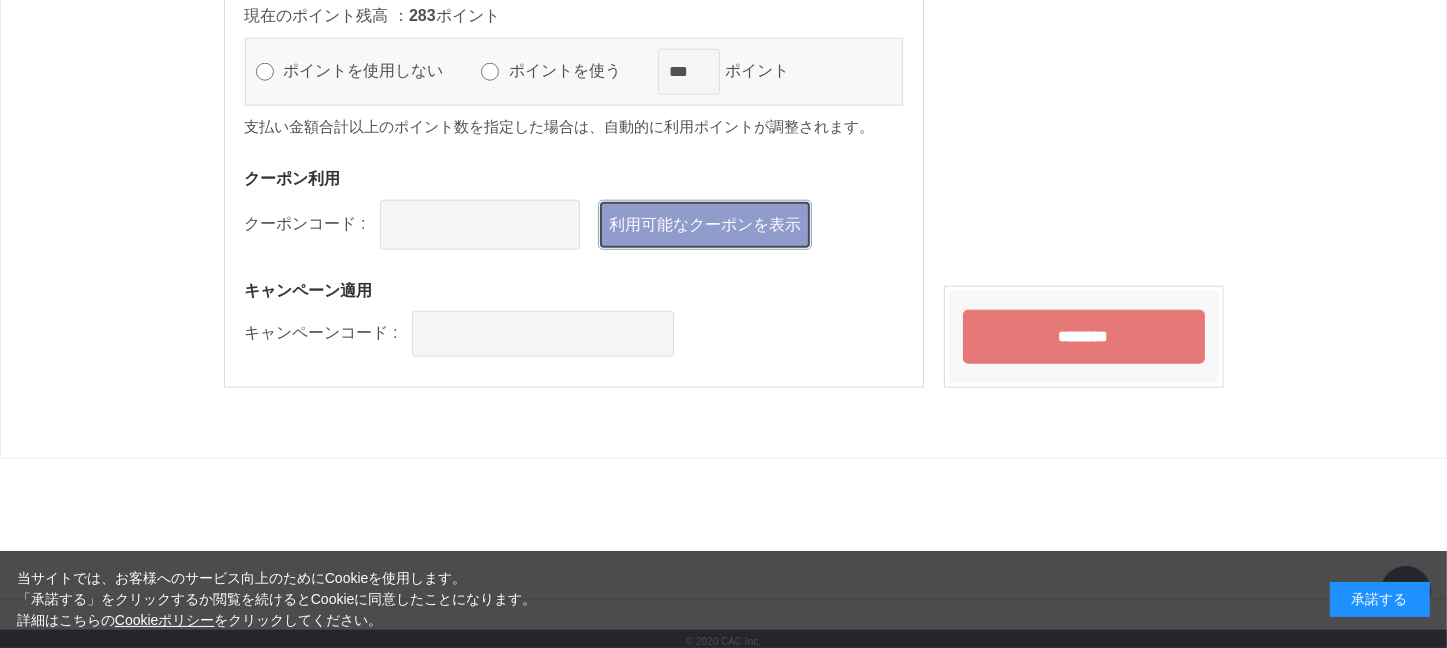 click on "利用可能なクーポンを表示" at bounding box center [705, 225] 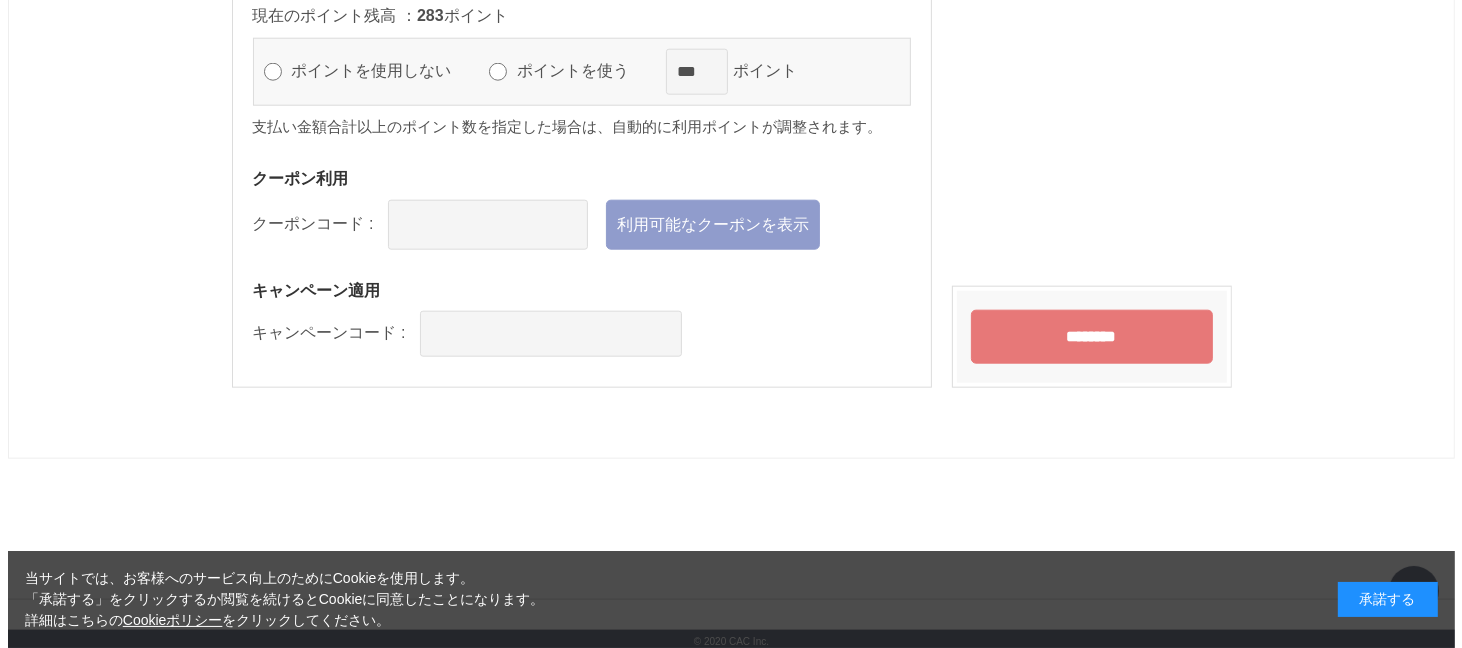 scroll, scrollTop: 0, scrollLeft: 0, axis: both 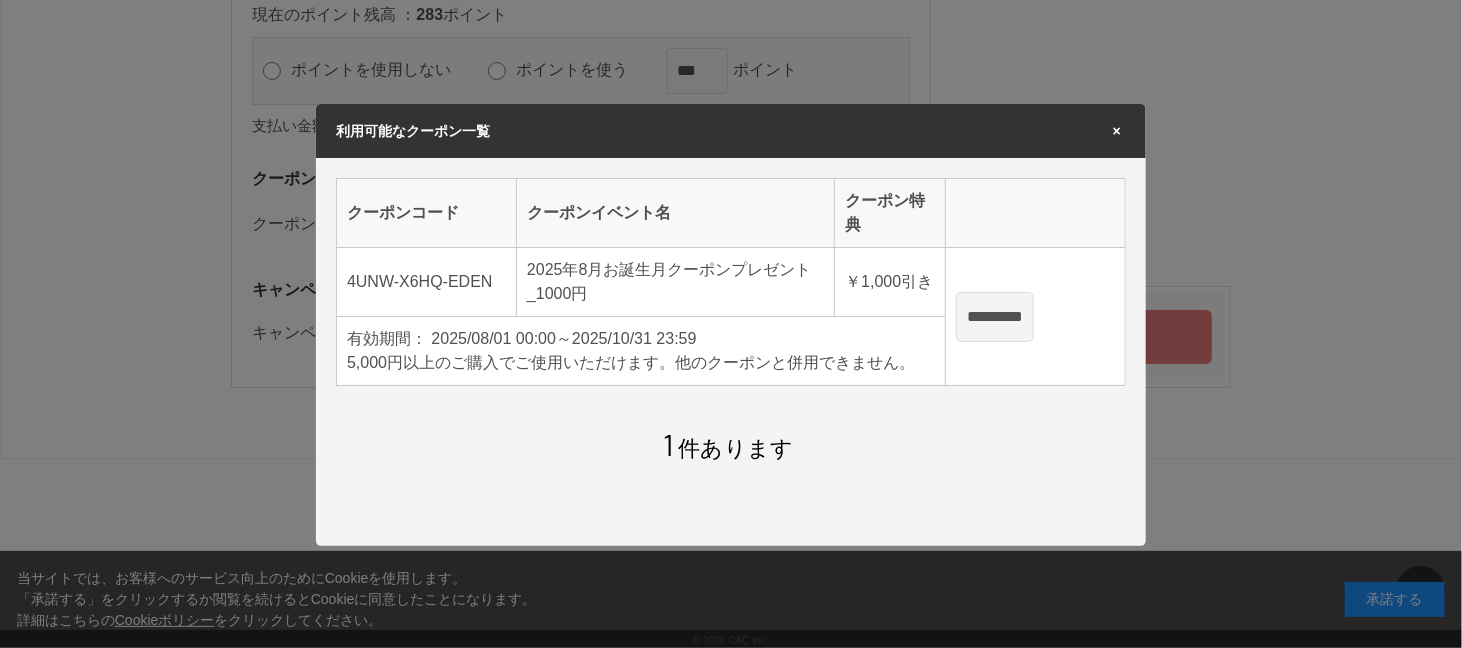 click on "*********" at bounding box center [995, 317] 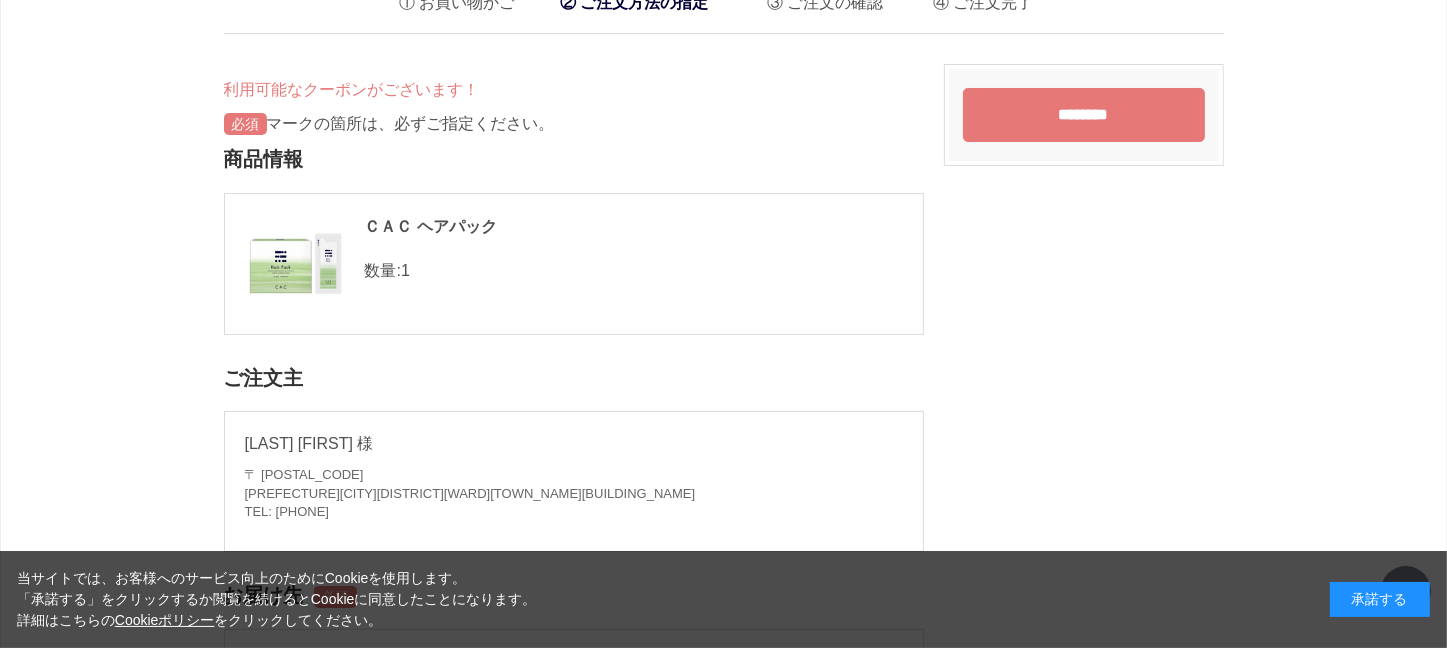 scroll, scrollTop: 0, scrollLeft: 0, axis: both 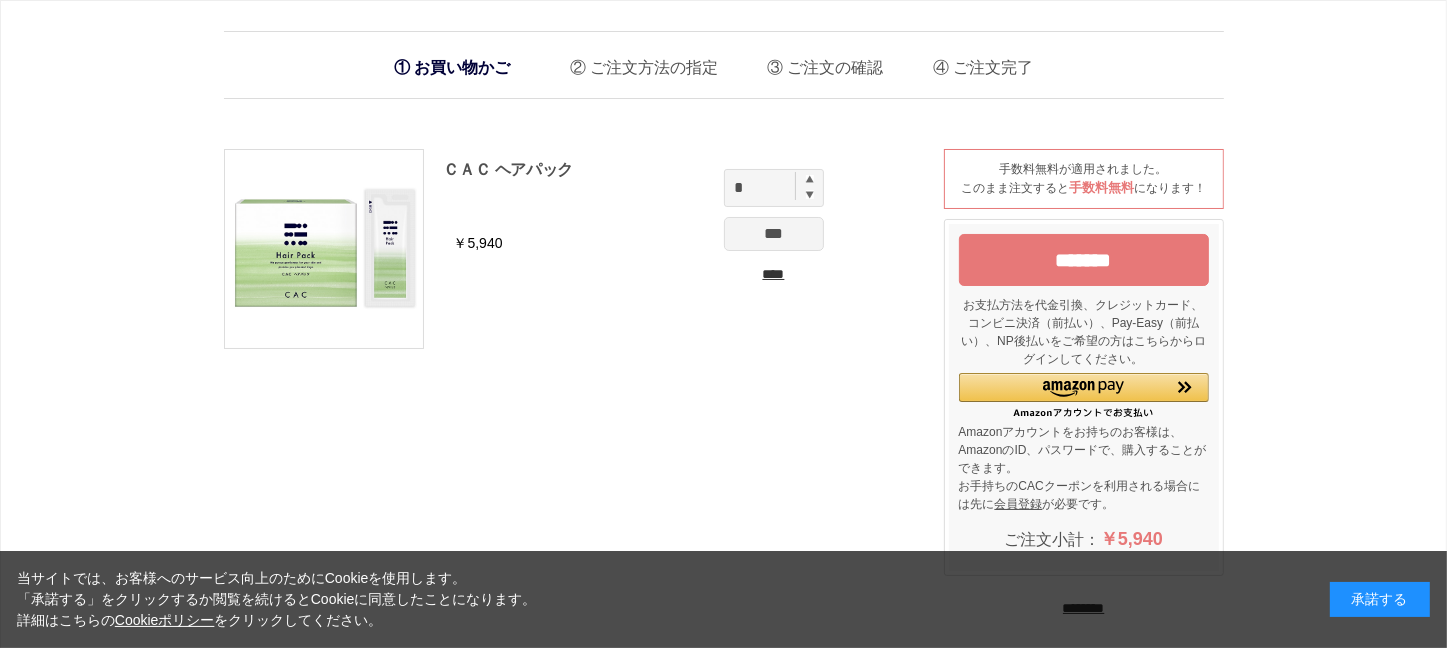 click on "****" at bounding box center (774, 274) 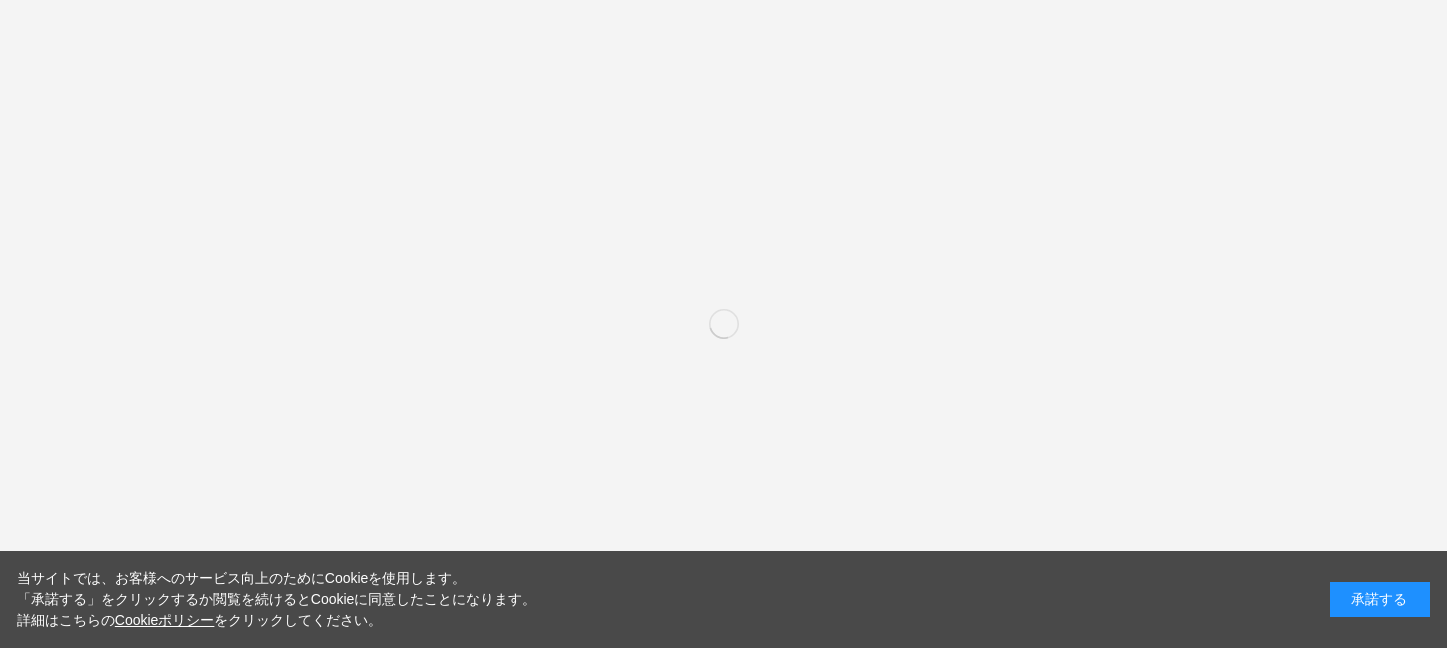 scroll, scrollTop: 0, scrollLeft: 0, axis: both 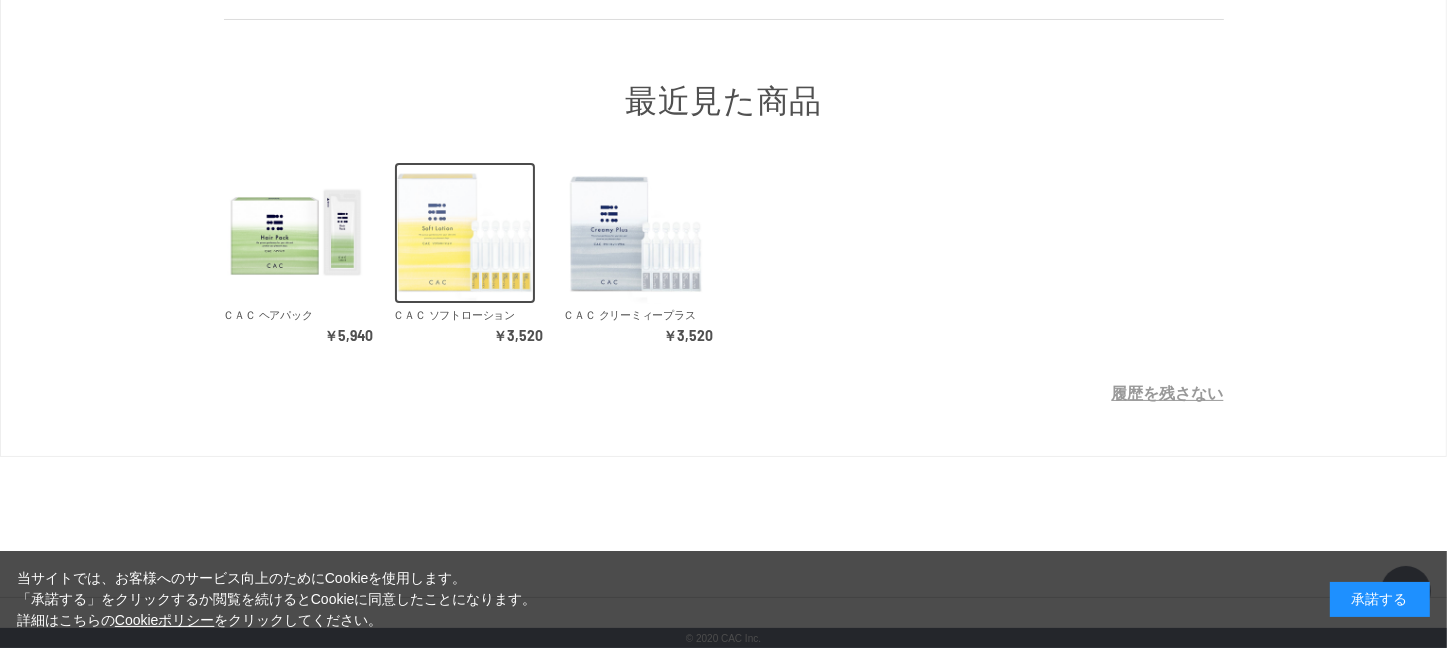 click at bounding box center [465, 233] 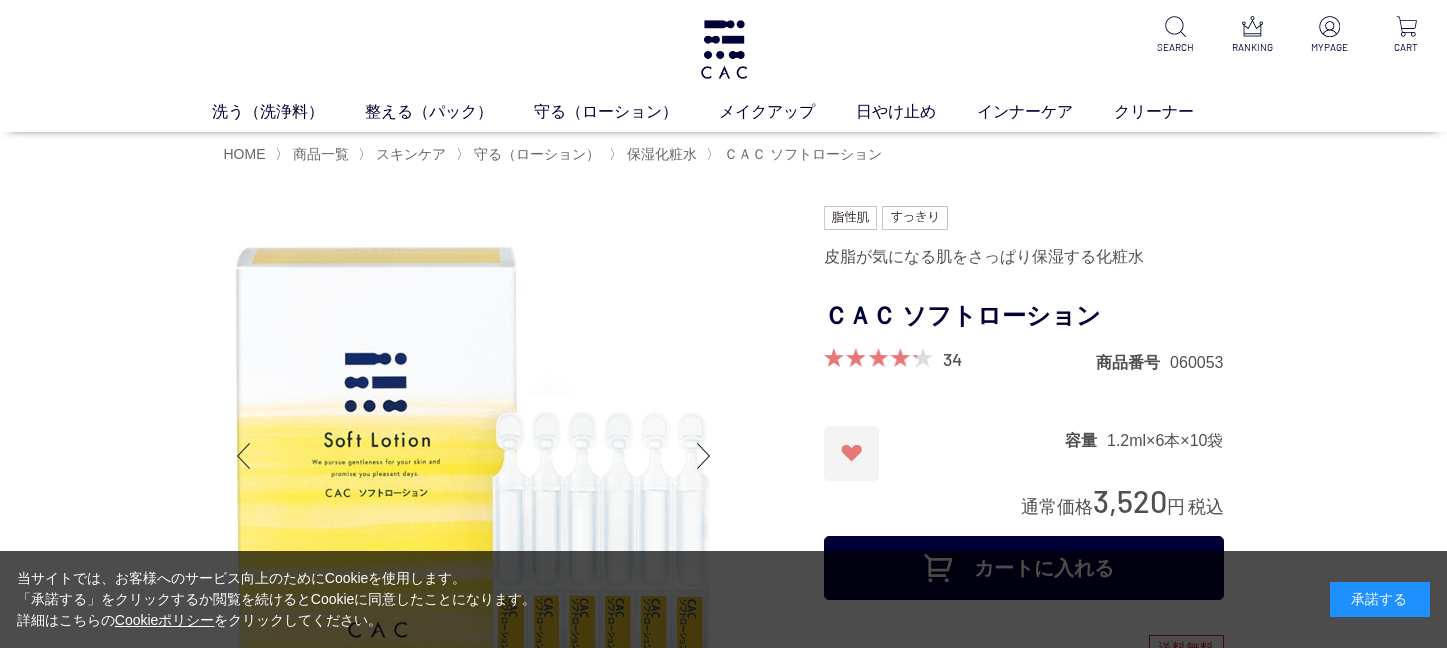 scroll, scrollTop: 0, scrollLeft: 0, axis: both 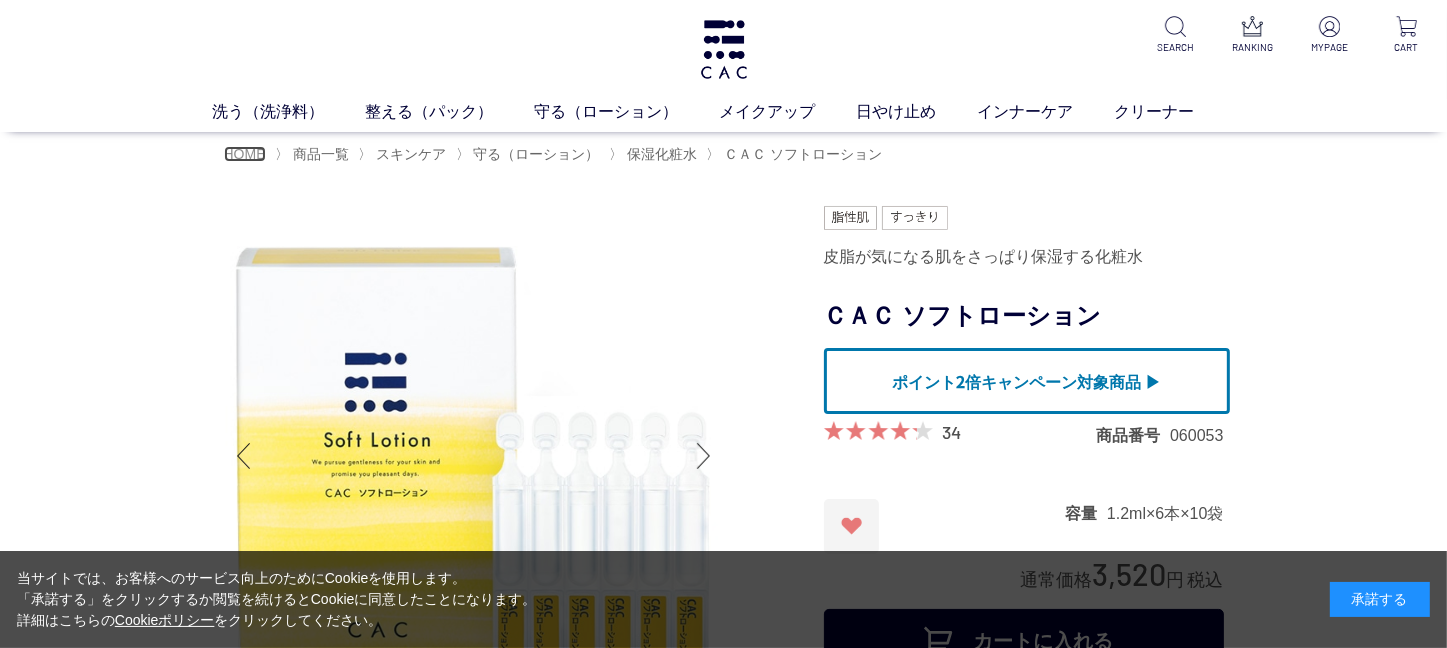 click on "HOME" at bounding box center (245, 154) 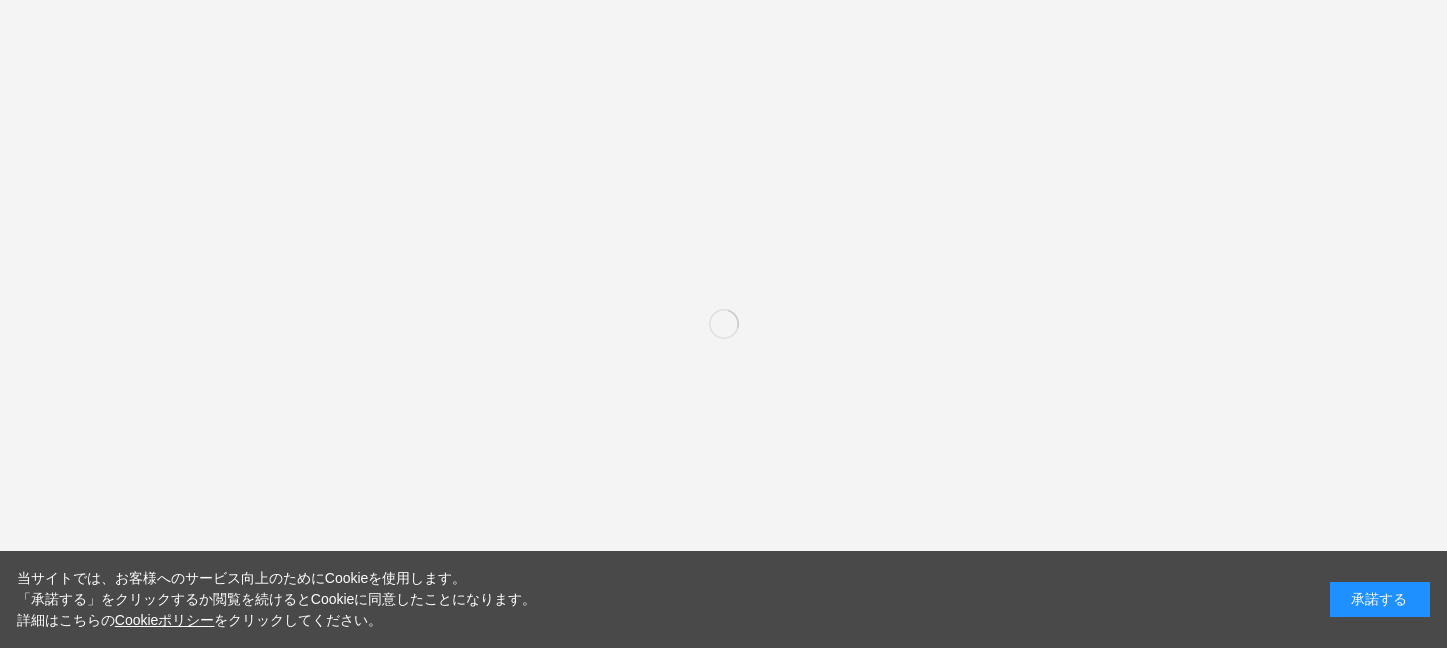 scroll, scrollTop: 0, scrollLeft: 0, axis: both 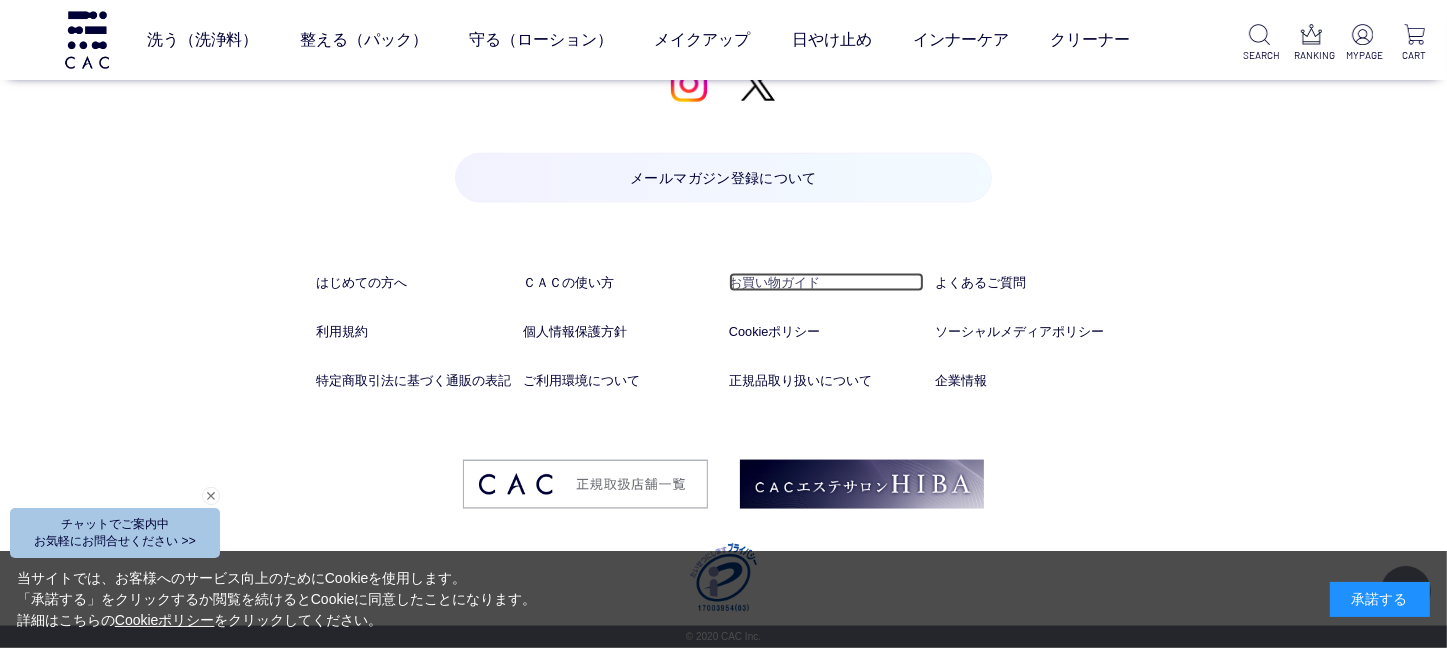 click on "お買い物ガイド" at bounding box center (826, 282) 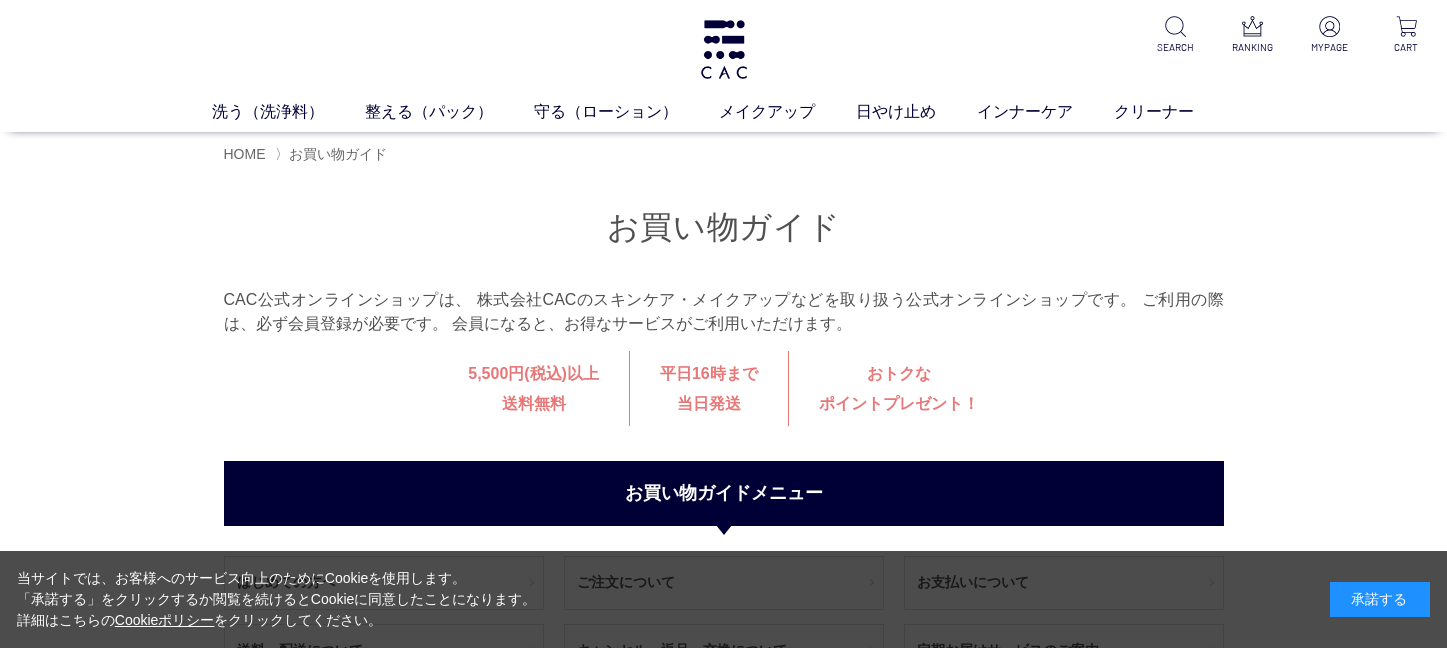 scroll, scrollTop: 0, scrollLeft: 0, axis: both 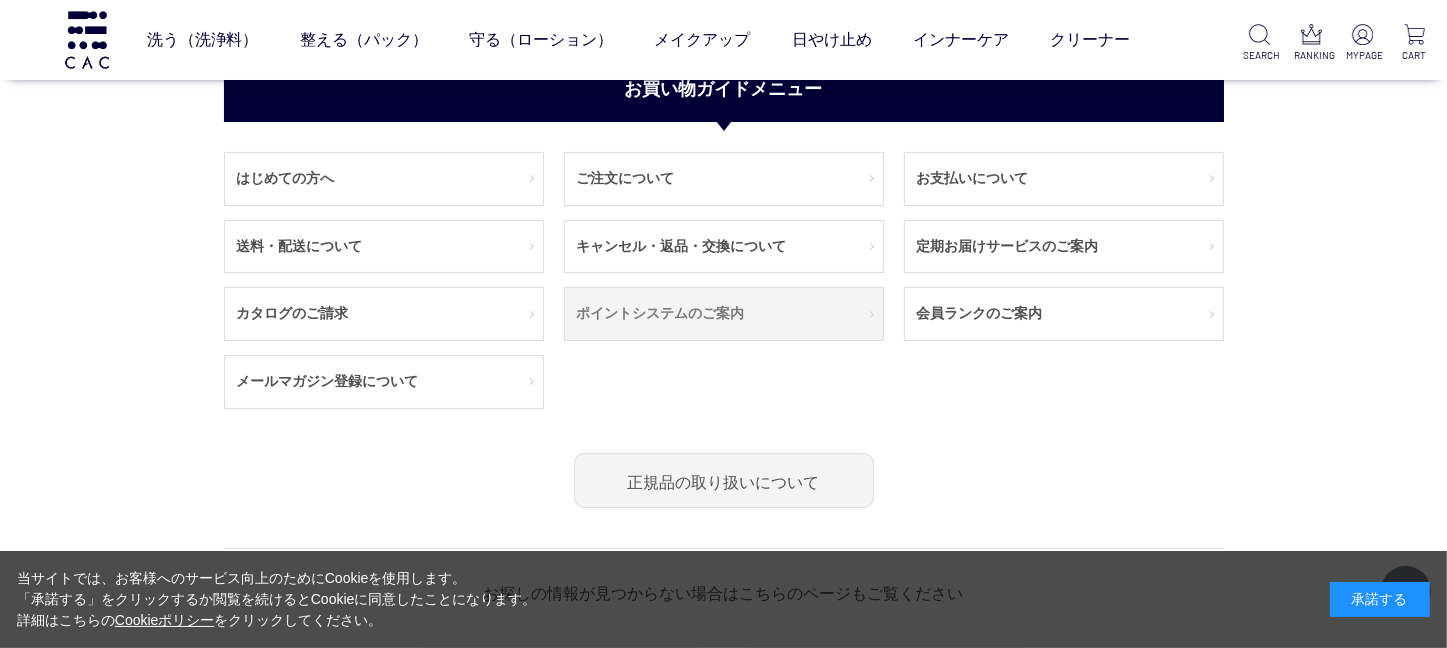 click on "ポイントシステムのご案内" at bounding box center (724, 314) 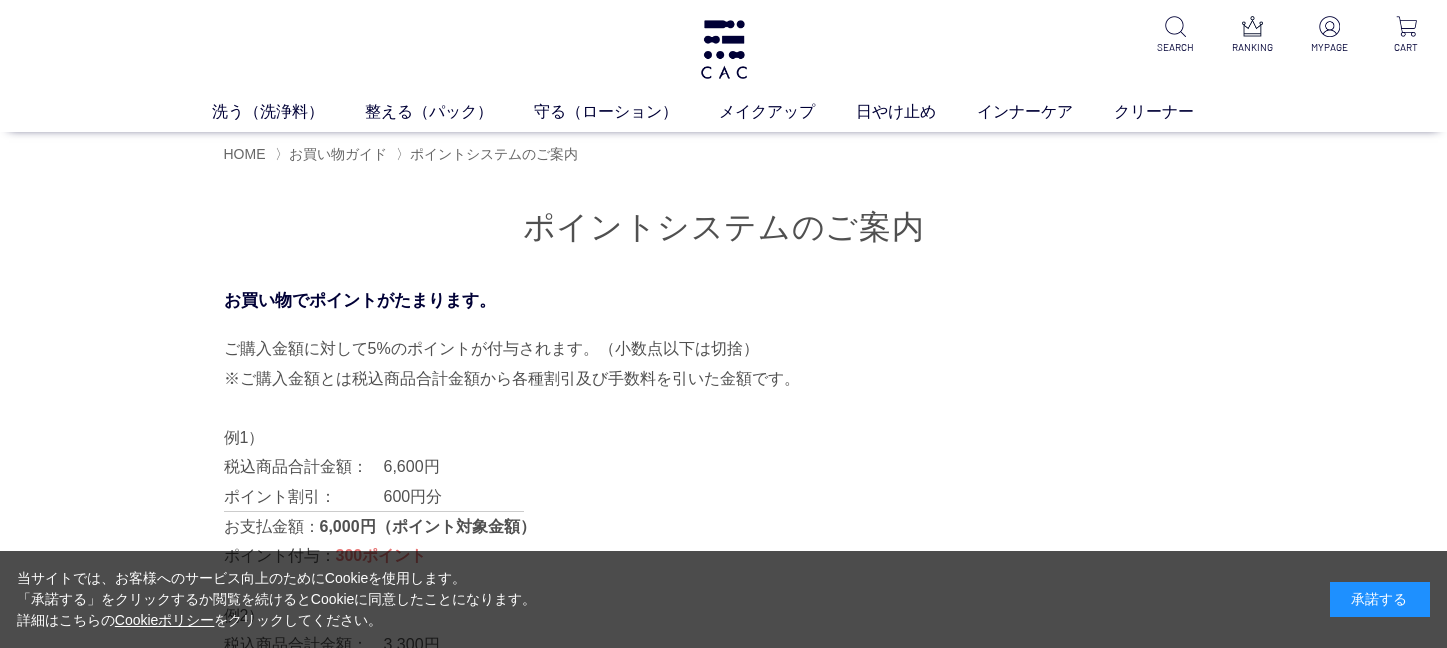 scroll, scrollTop: 0, scrollLeft: 0, axis: both 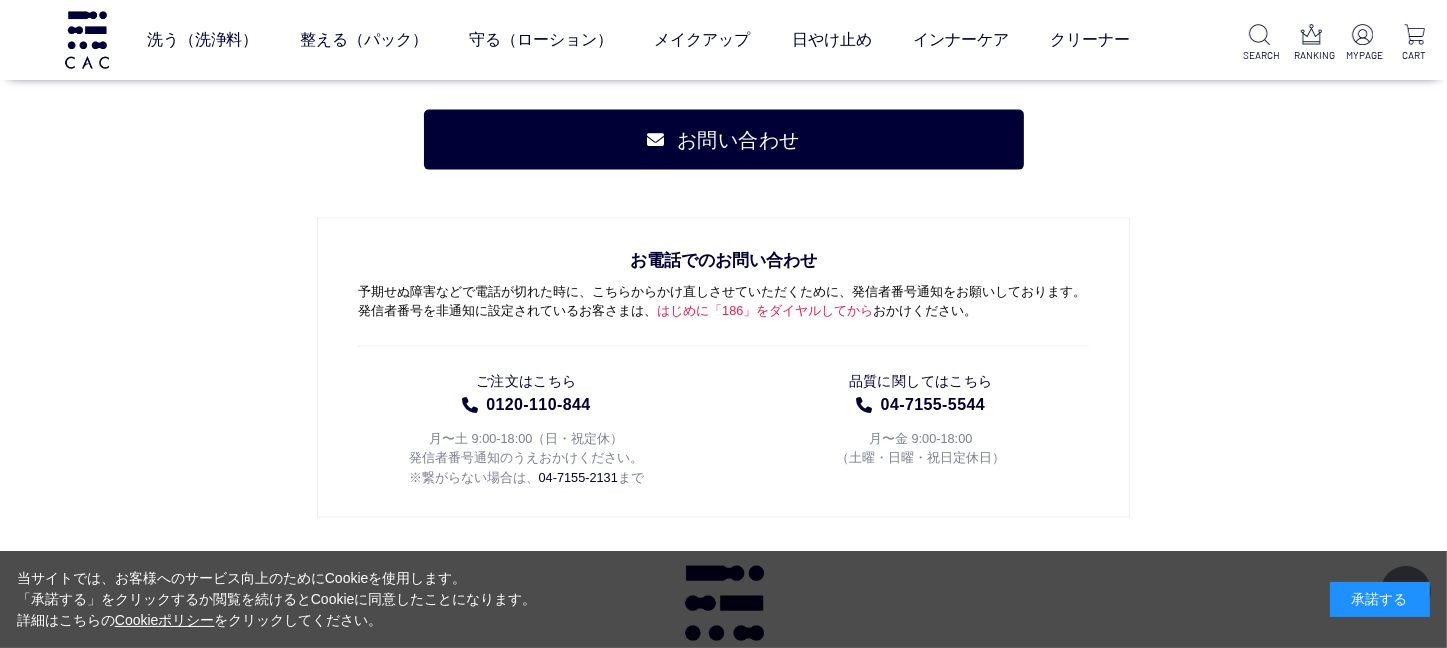 click on "お問い合わせ
お電話でのお問い合わせ
予期せぬ障害などで電話が切れた時に、こちらからかけ直しさせていただくために、発信者番号通知をお願いしております。 発信者番号を非通知に設定されているお客さまは、 はじめに「186」をダイヤルしてから おかけください。
ご注文はこちら 0120-110-844
月〜土 9:00-18:00（日・祝定休） 発信者番号通知のうえおかけください。 ※繋がらない場合は、 04-7155-2131 まで
品質に関してはこちら 04-7155-5544
月〜金 9:00-18:00 （土曜・日曜・祝日定休日）
CAC公式オンラインショップ" at bounding box center [723, 670] 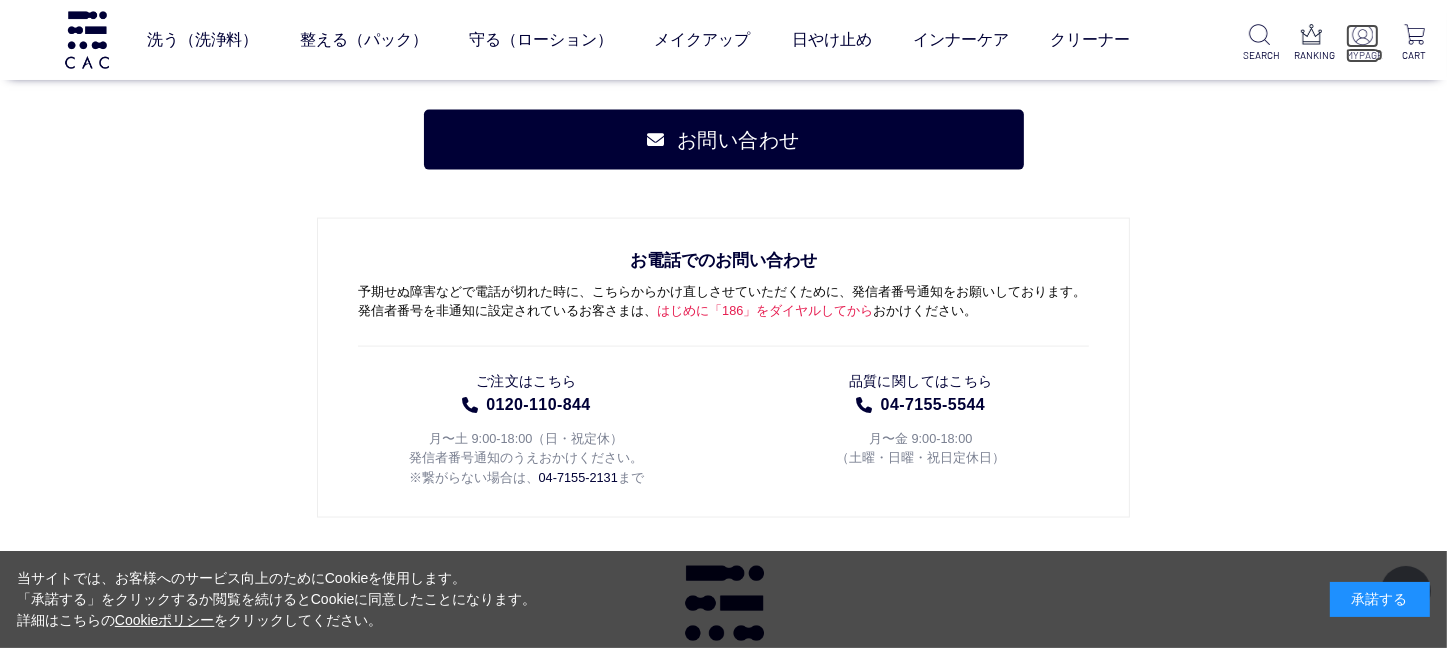 click at bounding box center [1362, 34] 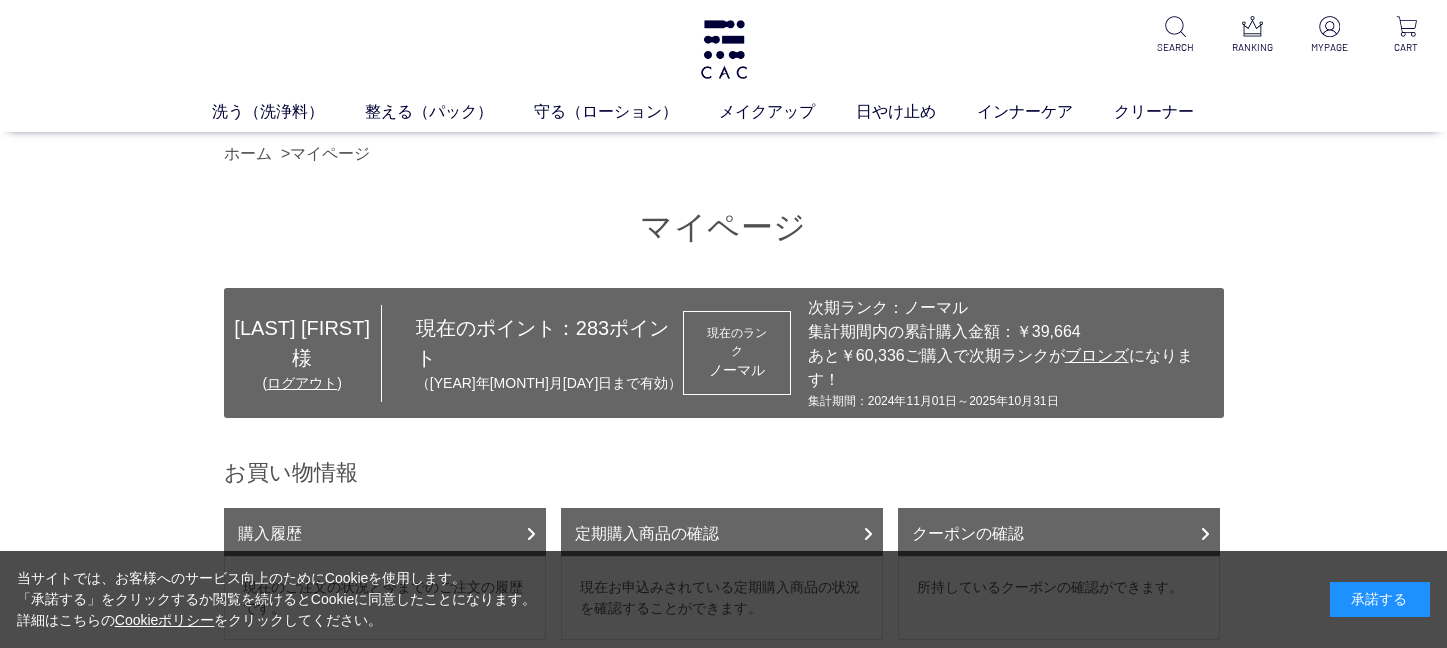scroll, scrollTop: 0, scrollLeft: 0, axis: both 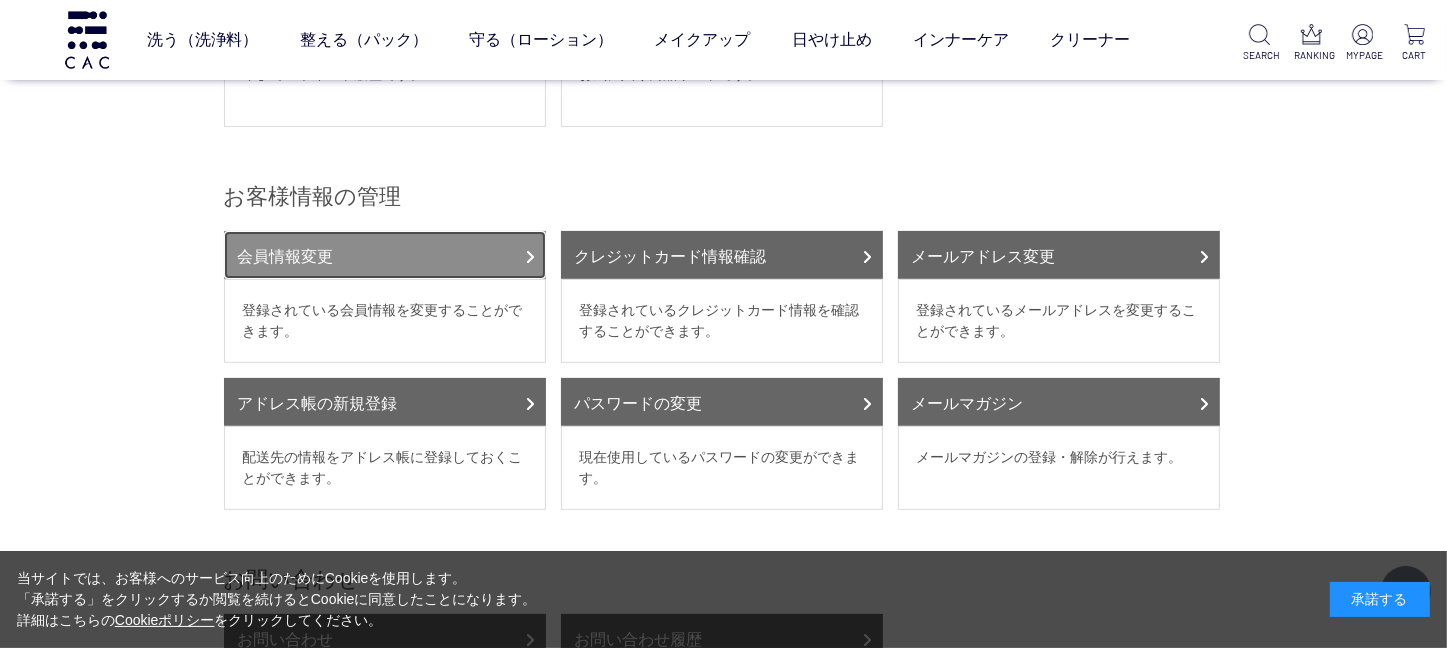 click on "会員情報変更" at bounding box center (385, 255) 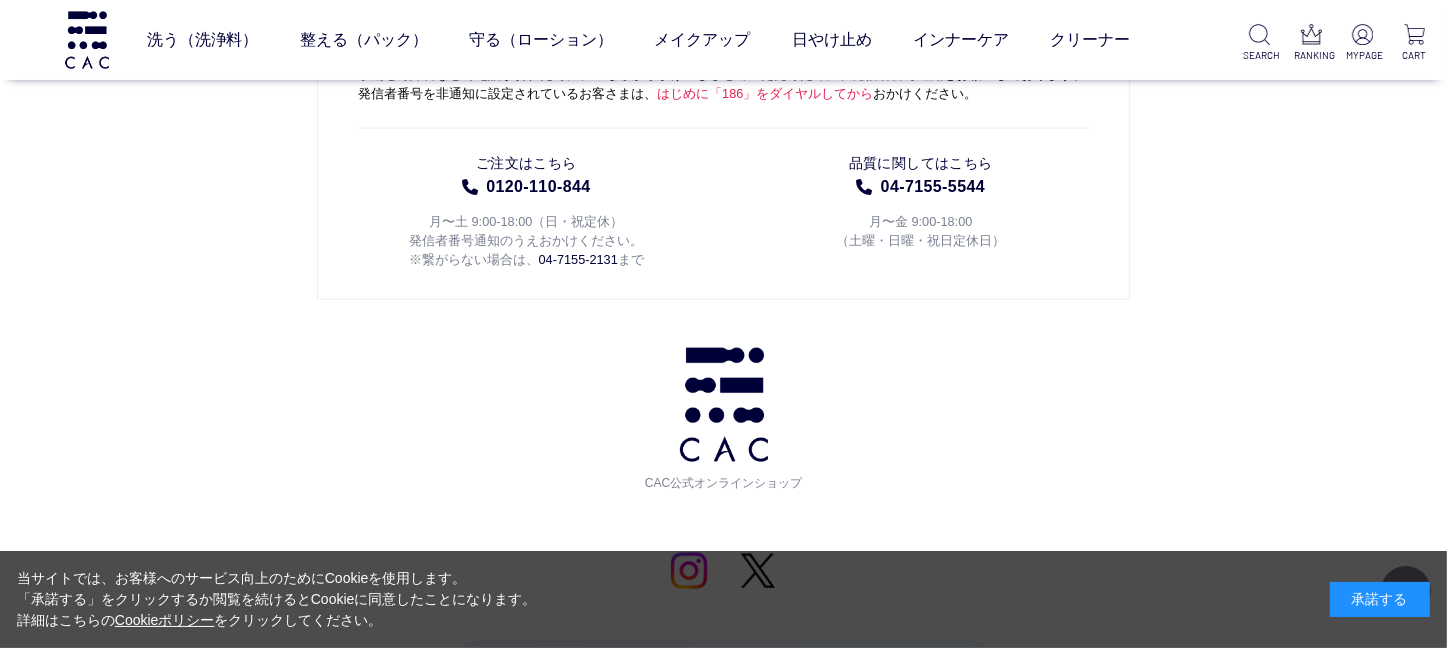 scroll, scrollTop: 2380, scrollLeft: 0, axis: vertical 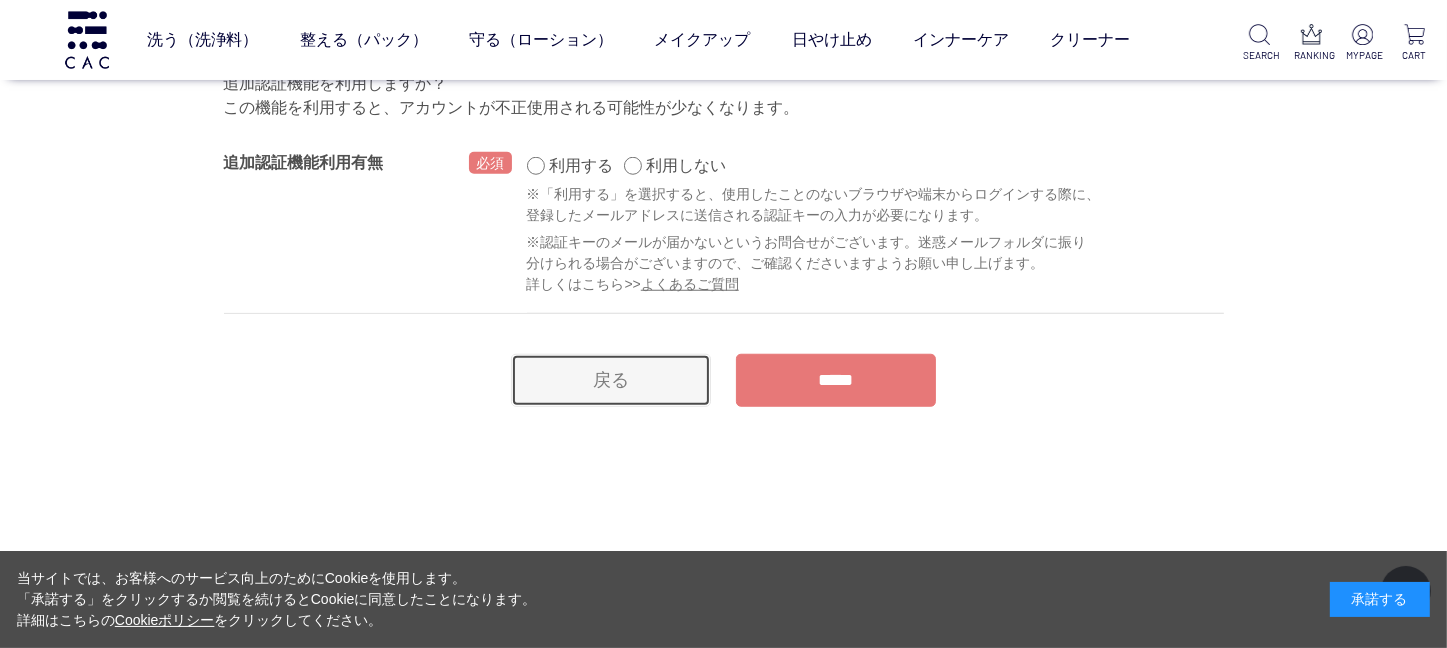 click on "戻る" at bounding box center (611, 380) 